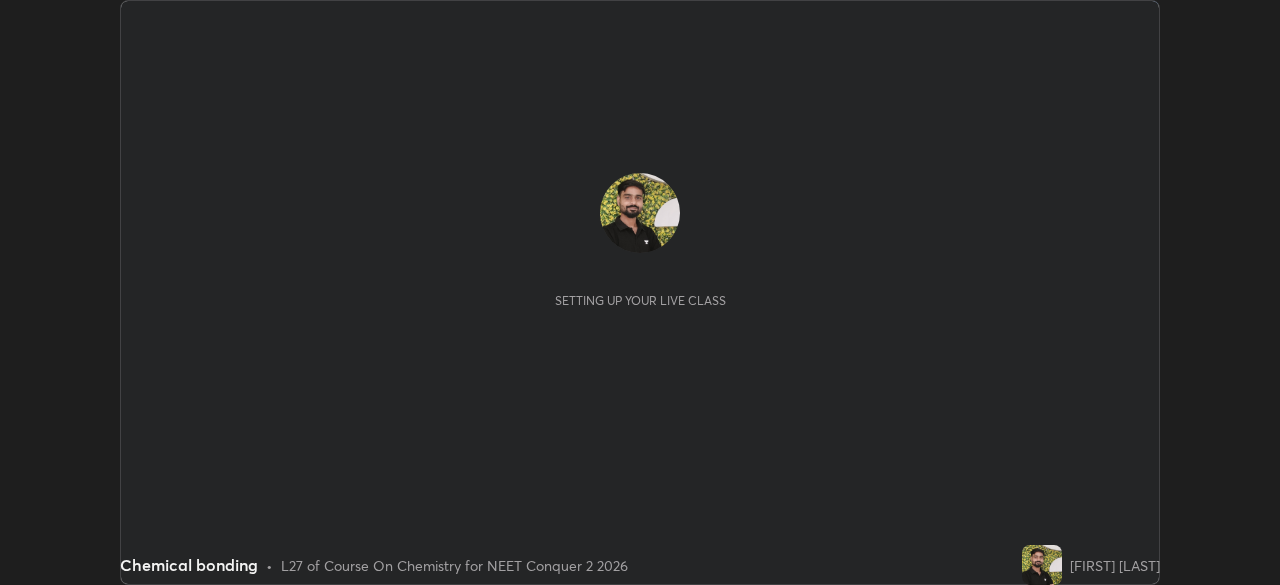 scroll, scrollTop: 0, scrollLeft: 0, axis: both 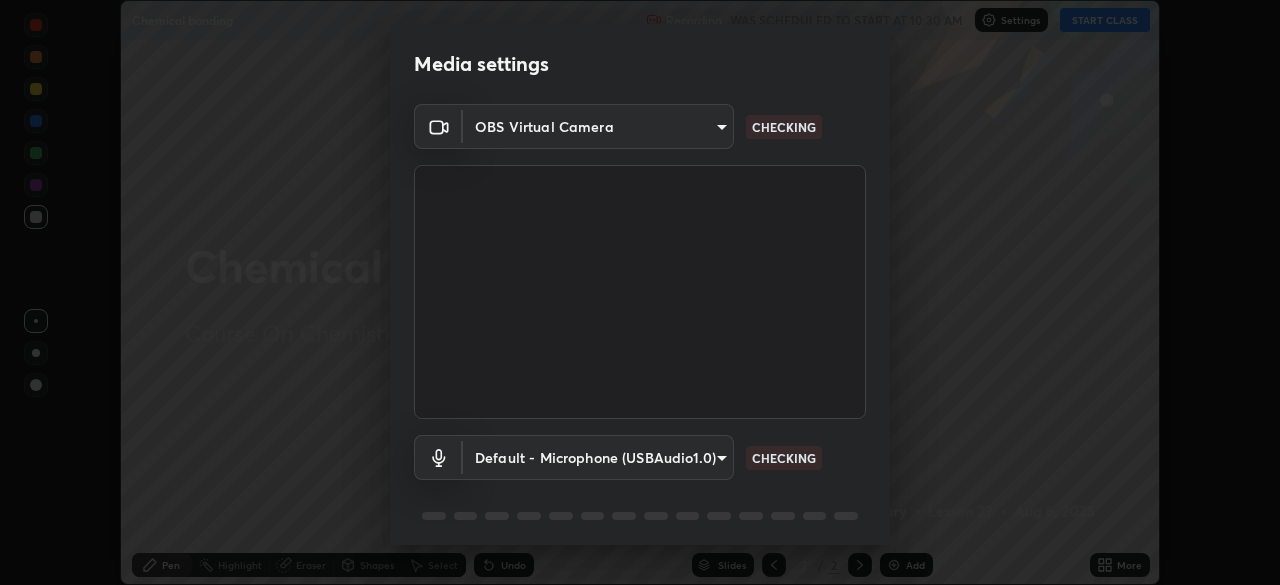 type on "948fa7bdf1557d7b90a8c57391c99ce3b3800c21834d1cf95a04e0d9860db1dc" 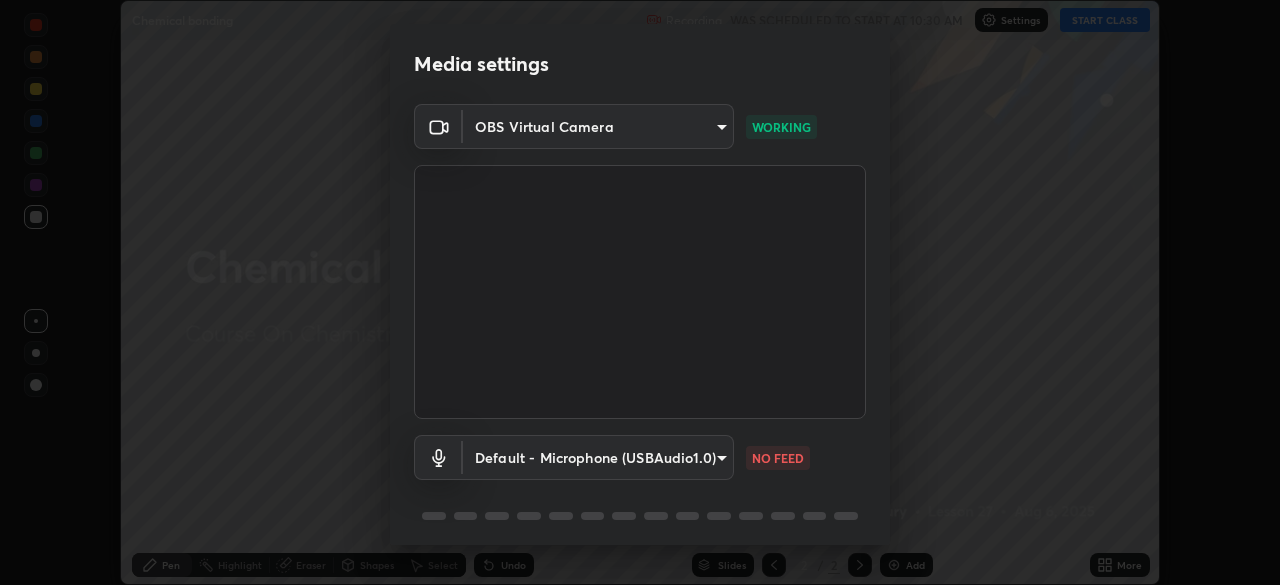 click on "Erase all Chemical bonding Recording WAS SCHEDULED TO START AT  10:30 AM Settings START CLASS Setting up your live class Chemical bonding • L27 of Course On Chemistry for NEET Conquer 2 2026 [FIRST] [LAST] Pen Highlight Eraser Shapes Select Undo Slides 2 / 2 Add More No doubts shared Encourage your learners to ask a doubt for better clarity Report an issue Reason for reporting Buffering Chat not working Audio - Video sync issue Educator video quality low ​ Attach an image Report Media settings OBS Virtual Camera 948fa7bdf1557d7b90a8c57391c99ce3b3800c21834d1cf95a04e0d9860db1dc WORKING Default - Microphone (USBAudio1.0) default NO FEED 1 / 5 Next" at bounding box center [640, 292] 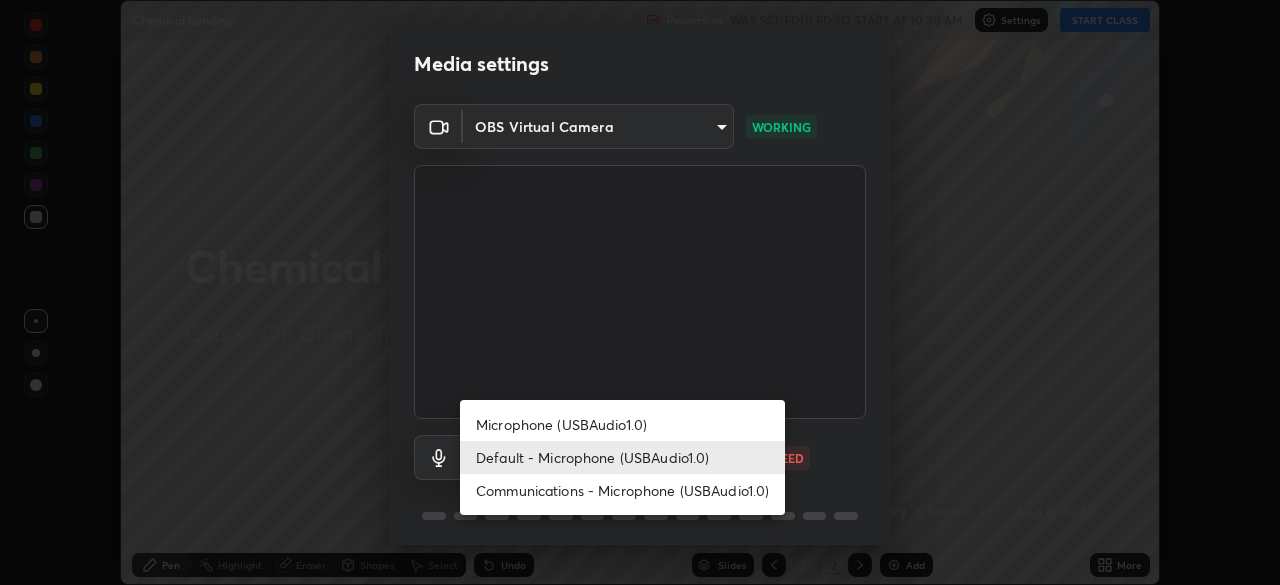 click on "Microphone (USBAudio1.0)" at bounding box center (622, 424) 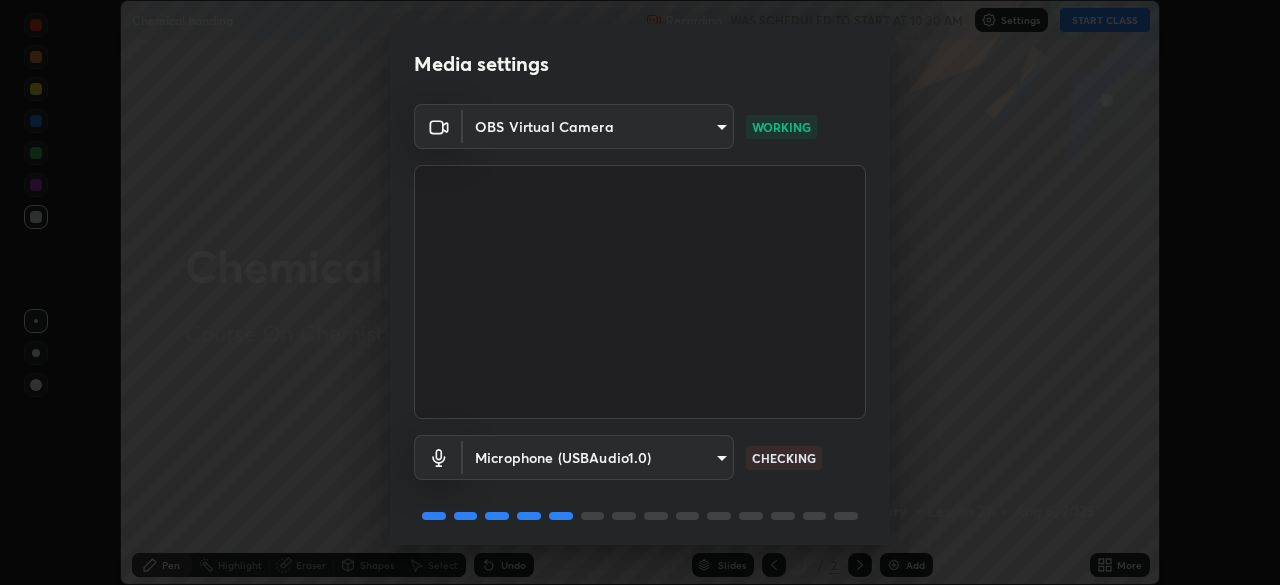 scroll, scrollTop: 71, scrollLeft: 0, axis: vertical 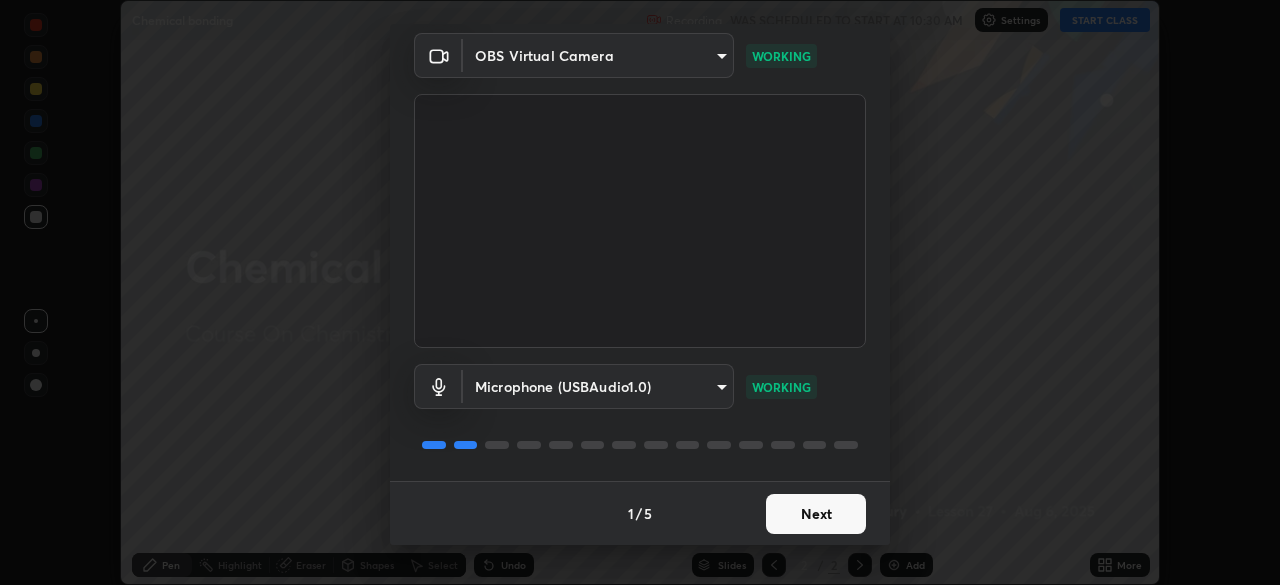 click on "Next" at bounding box center [816, 514] 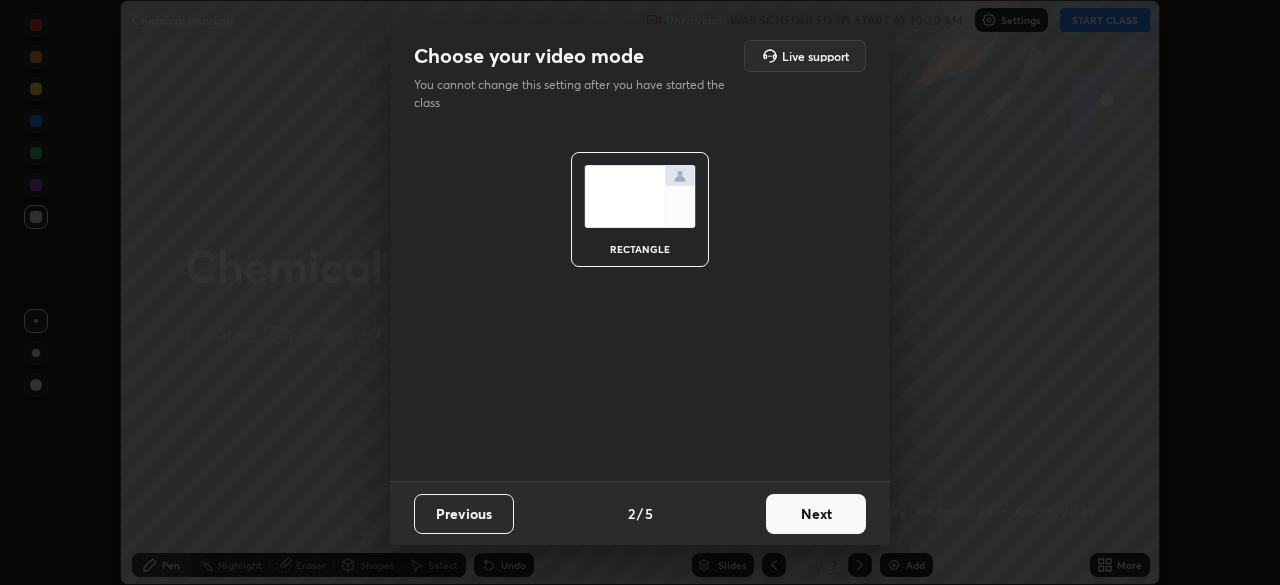 scroll, scrollTop: 0, scrollLeft: 0, axis: both 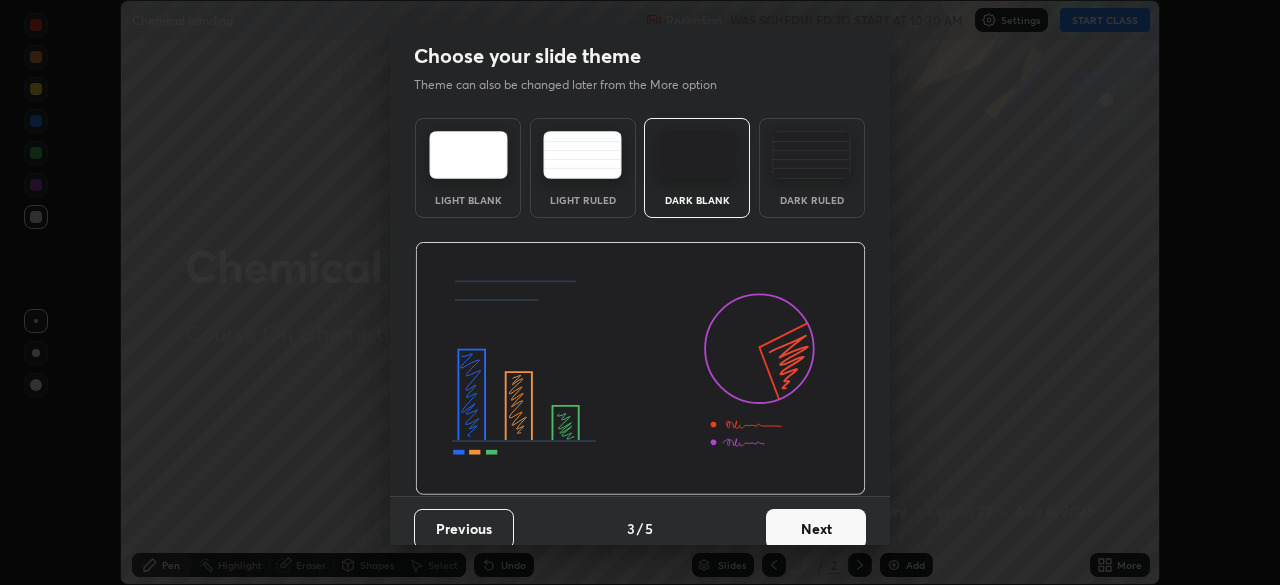 click on "Next" at bounding box center [816, 529] 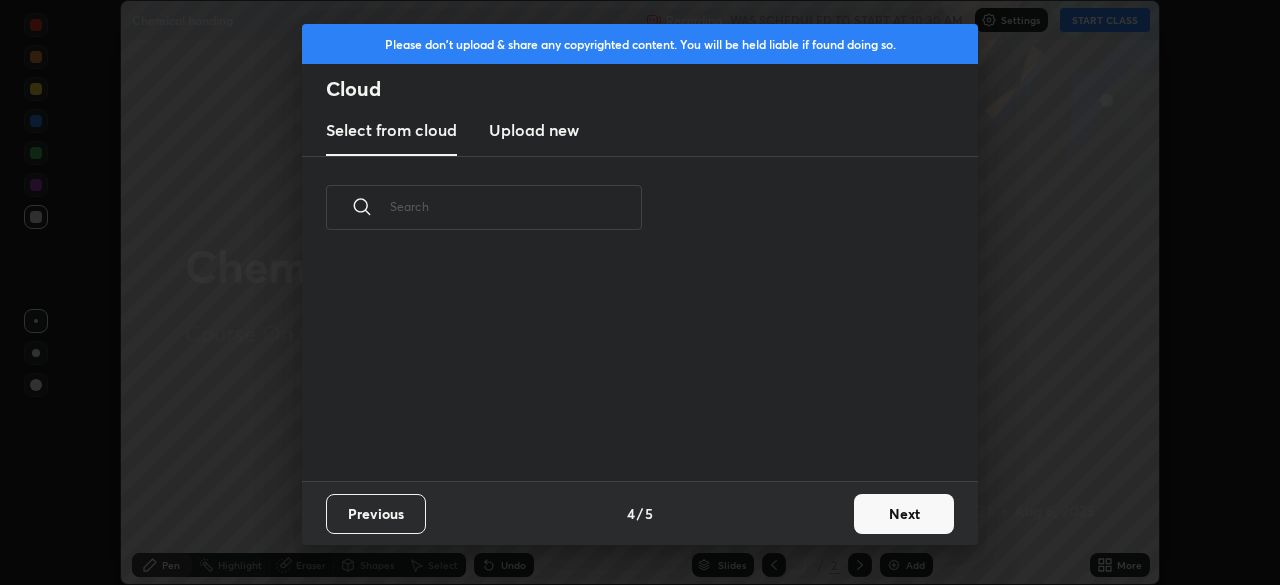 click on "Next" at bounding box center [904, 514] 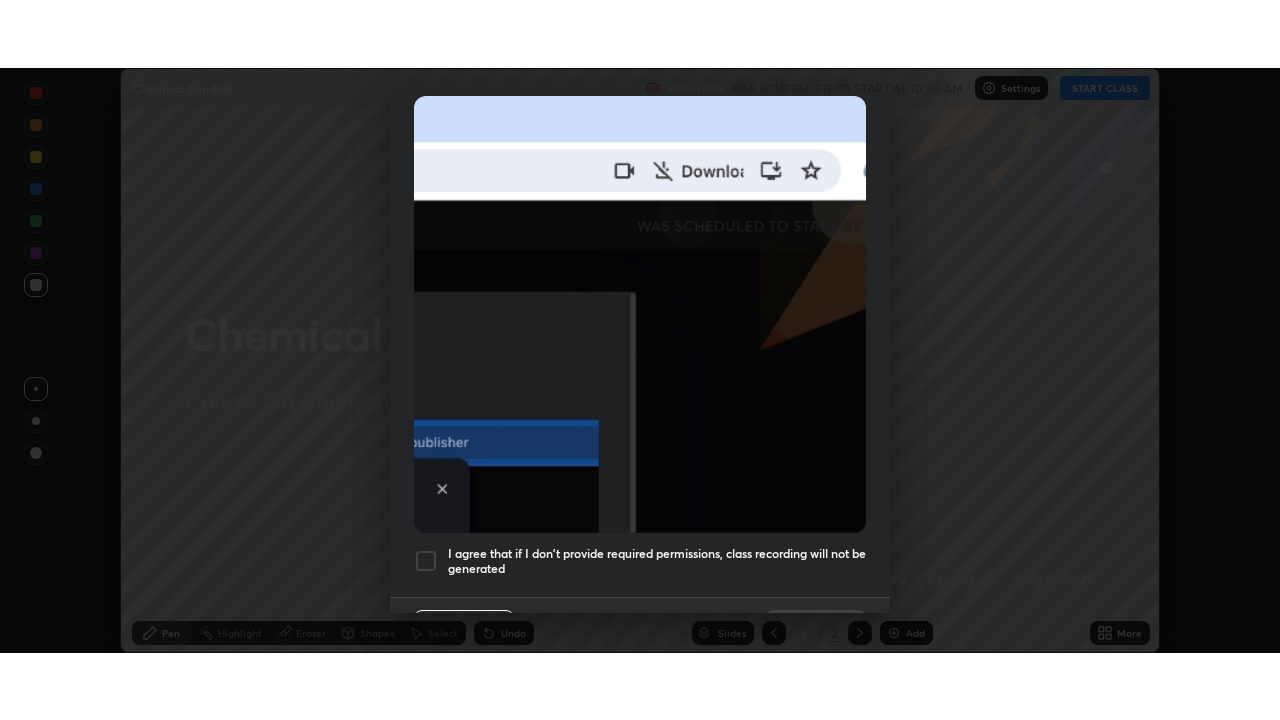 scroll, scrollTop: 479, scrollLeft: 0, axis: vertical 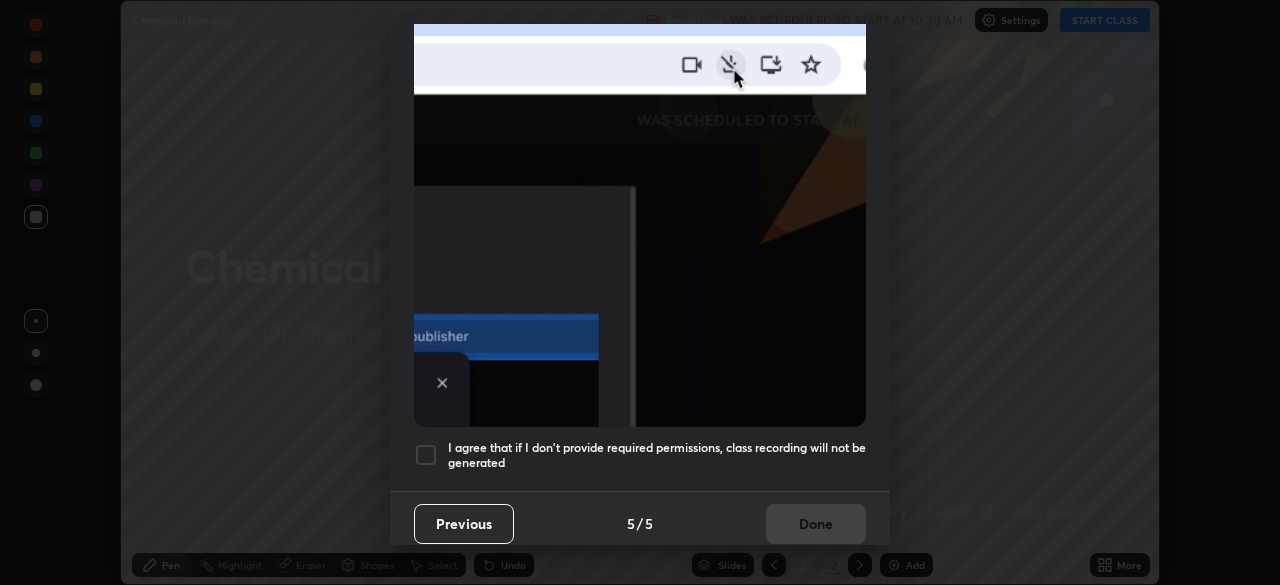 click at bounding box center [426, 455] 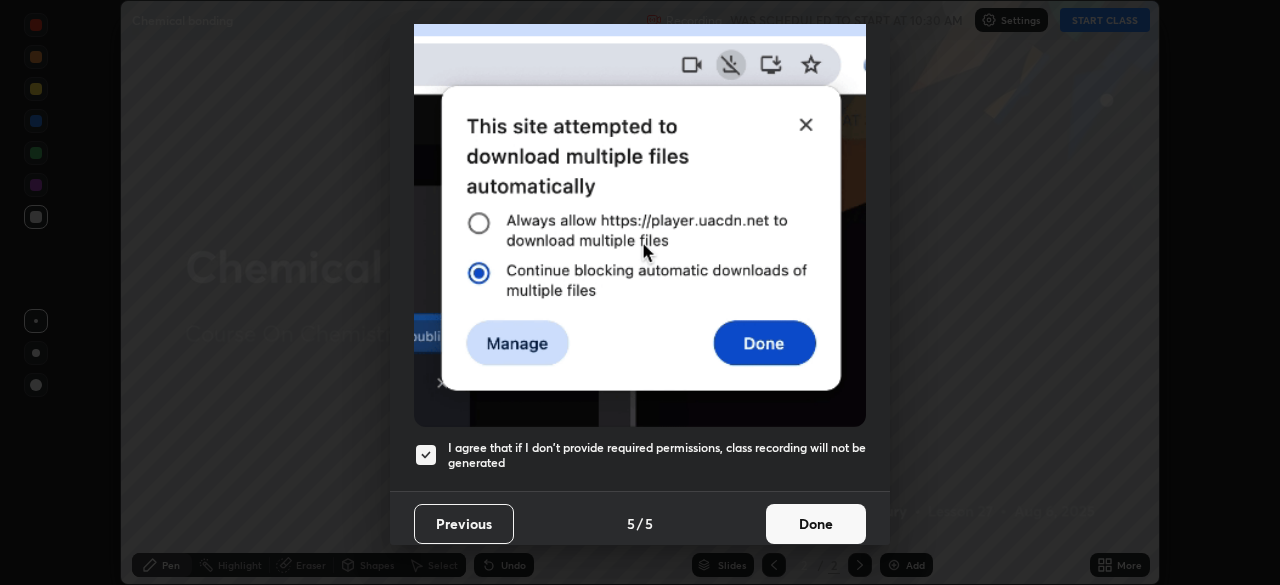 click on "Done" at bounding box center [816, 524] 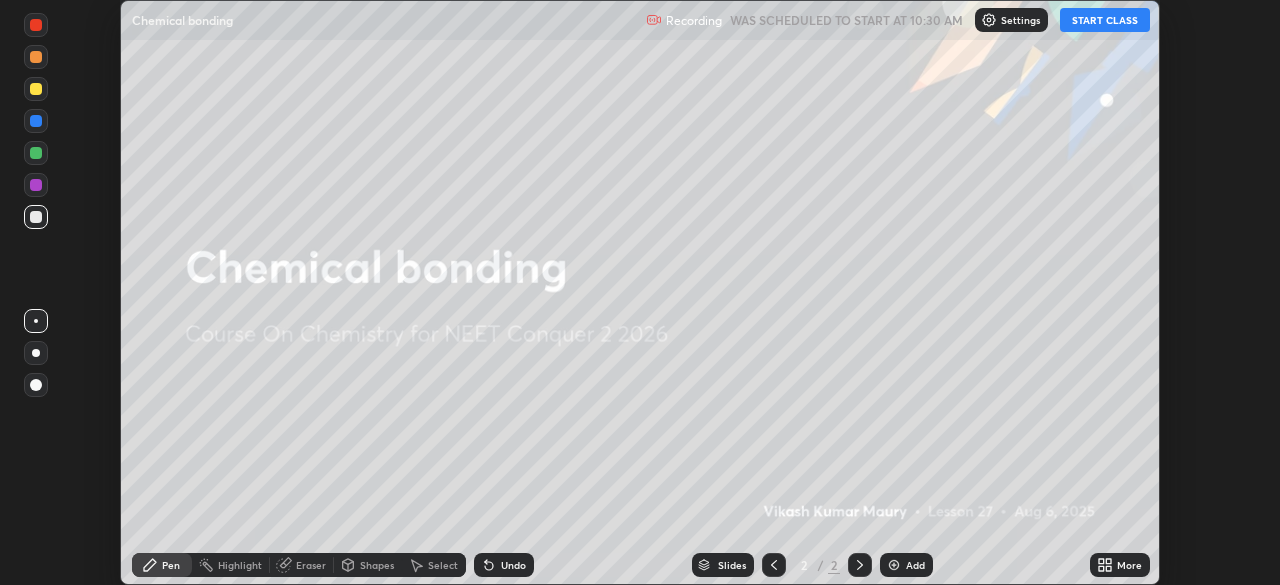 click on "START CLASS" at bounding box center (1105, 20) 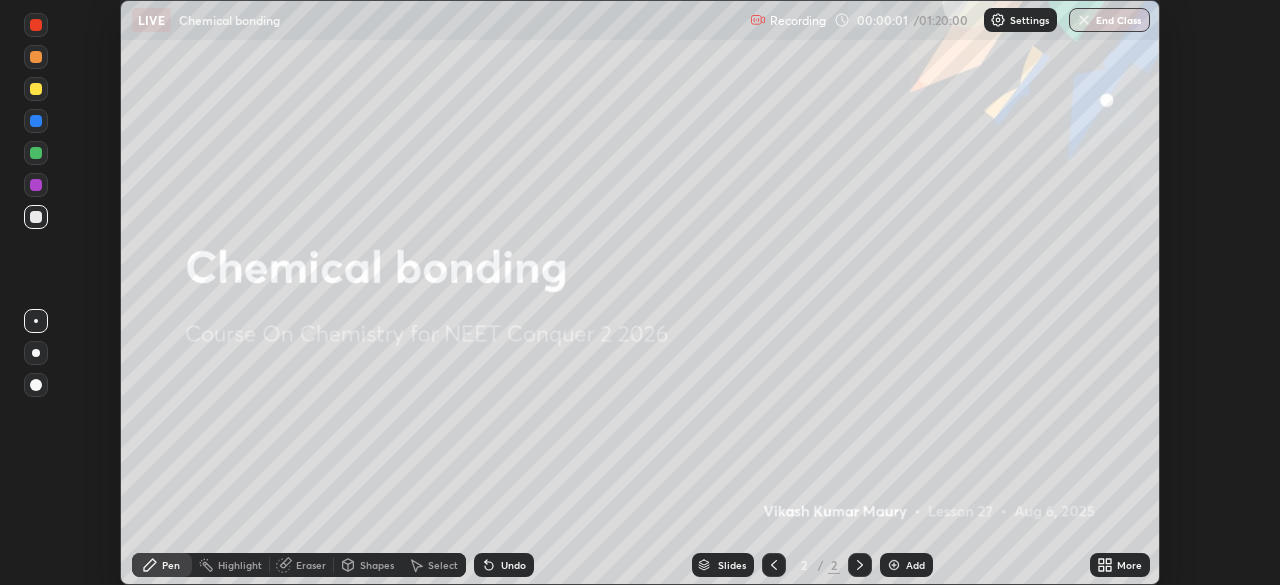 click on "More" at bounding box center (1120, 565) 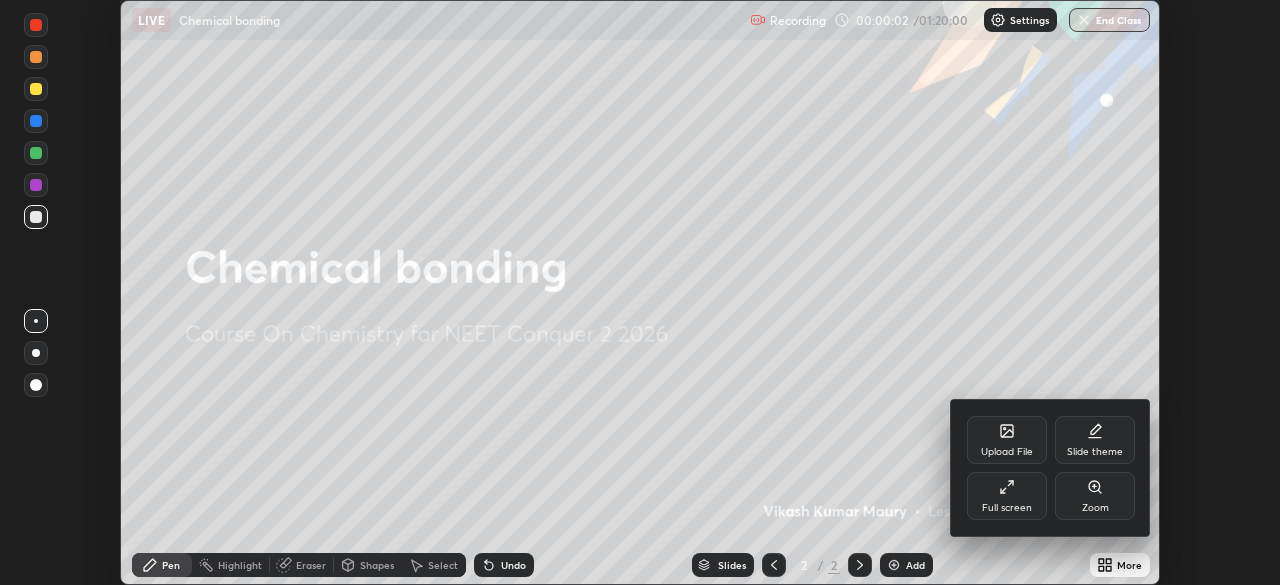 click 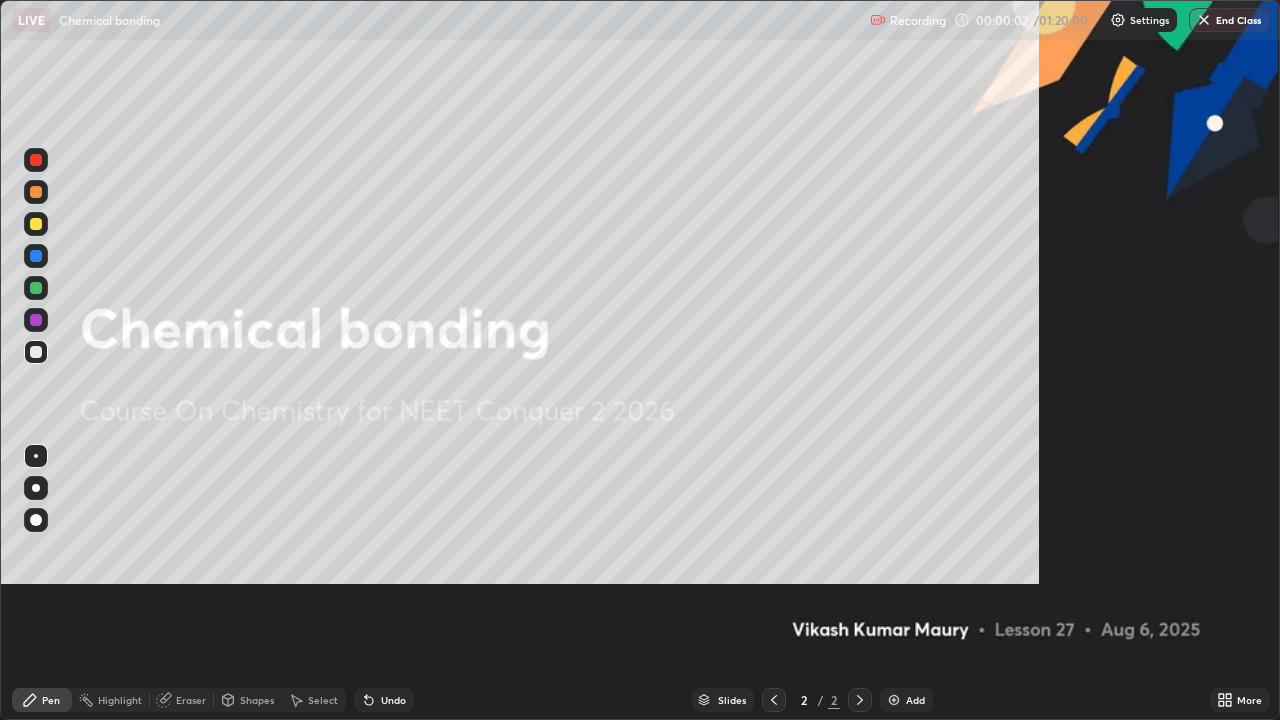 scroll, scrollTop: 99280, scrollLeft: 98720, axis: both 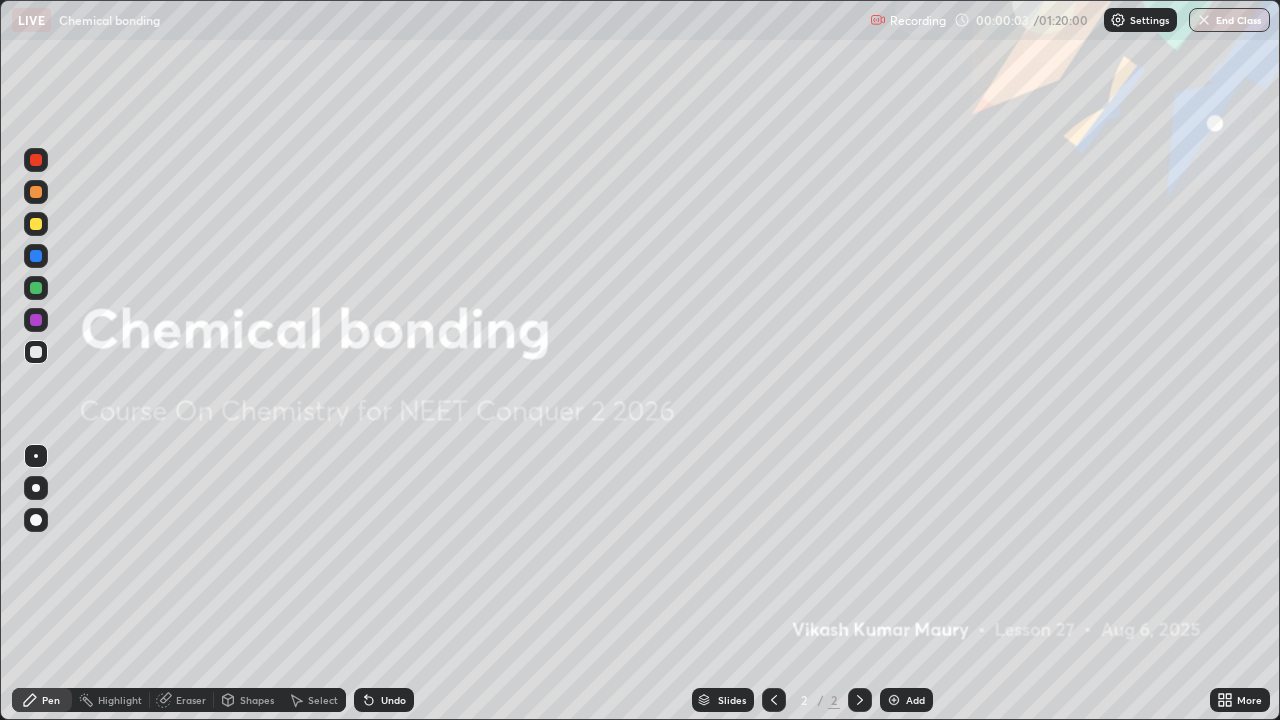 click on "Add" at bounding box center (915, 700) 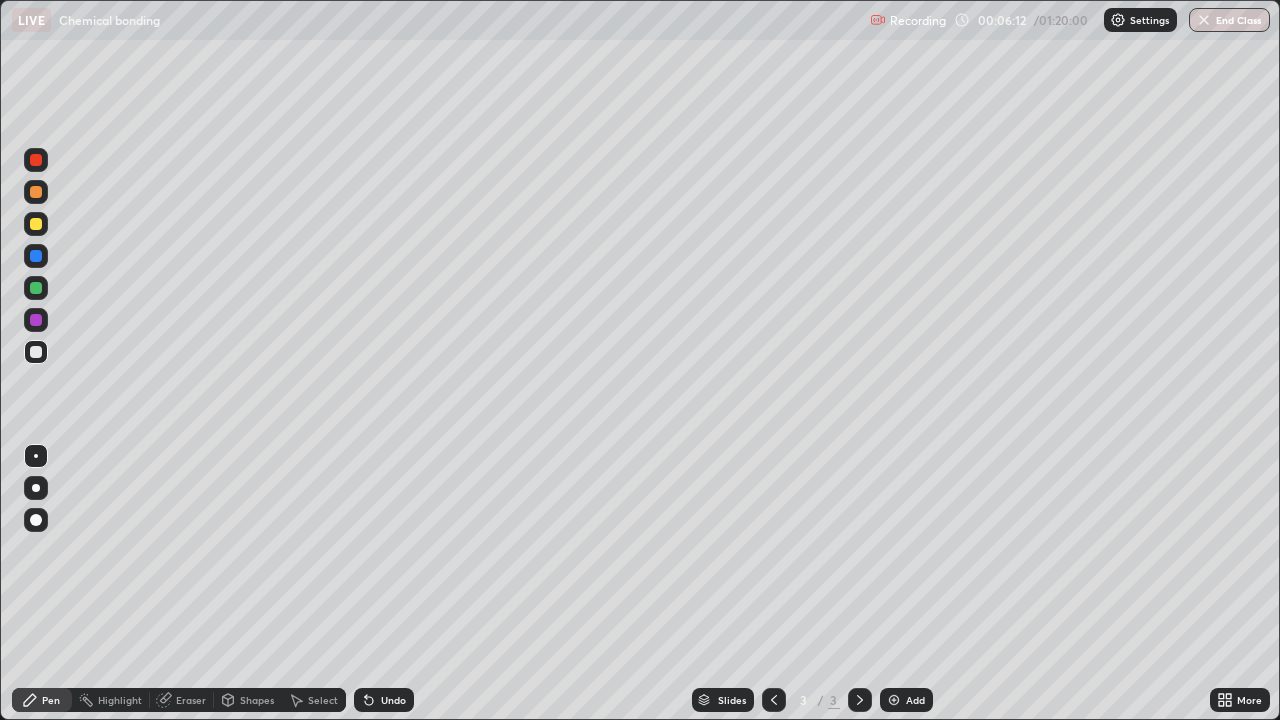 click on "Add" at bounding box center [915, 700] 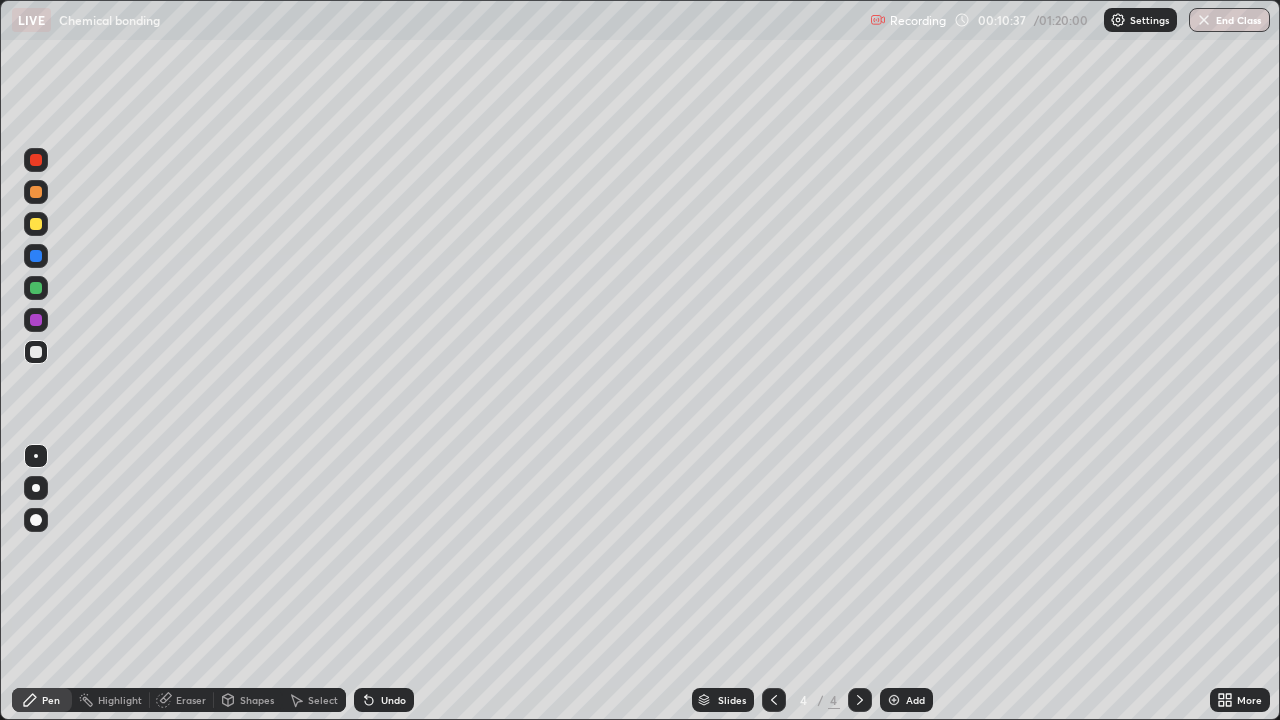 click on "Eraser" at bounding box center [191, 700] 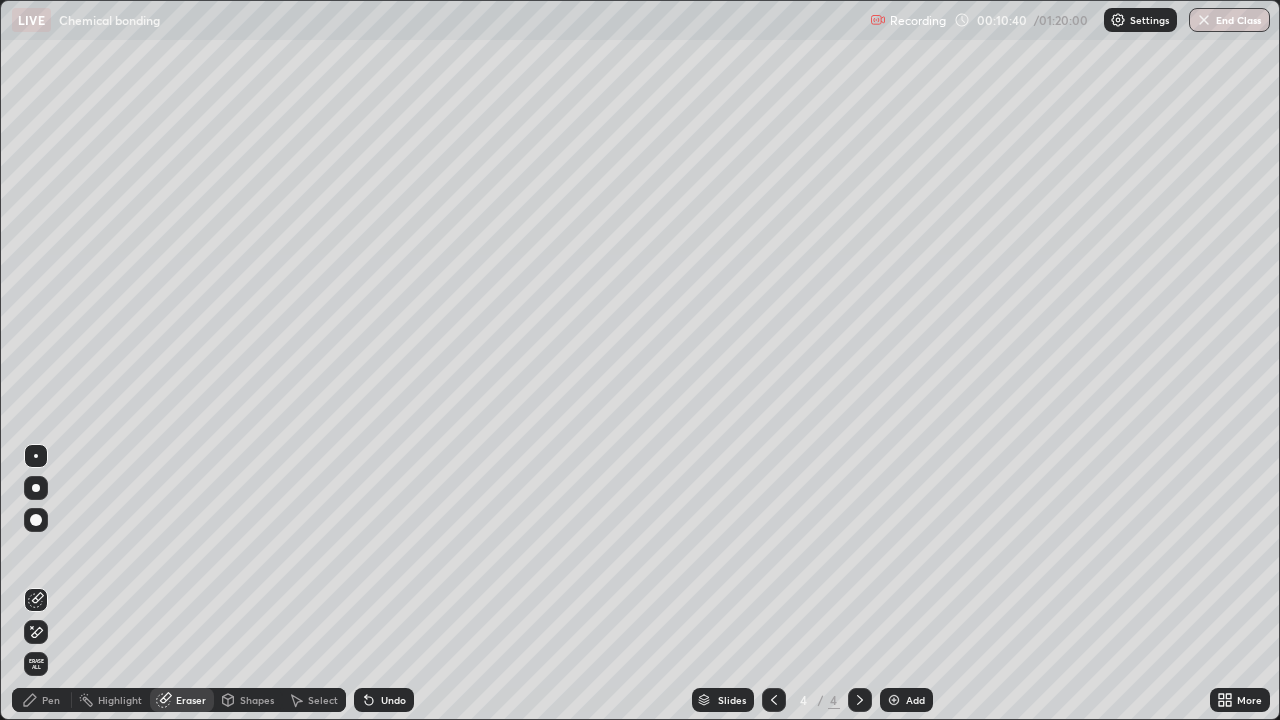 click on "Pen" at bounding box center (42, 700) 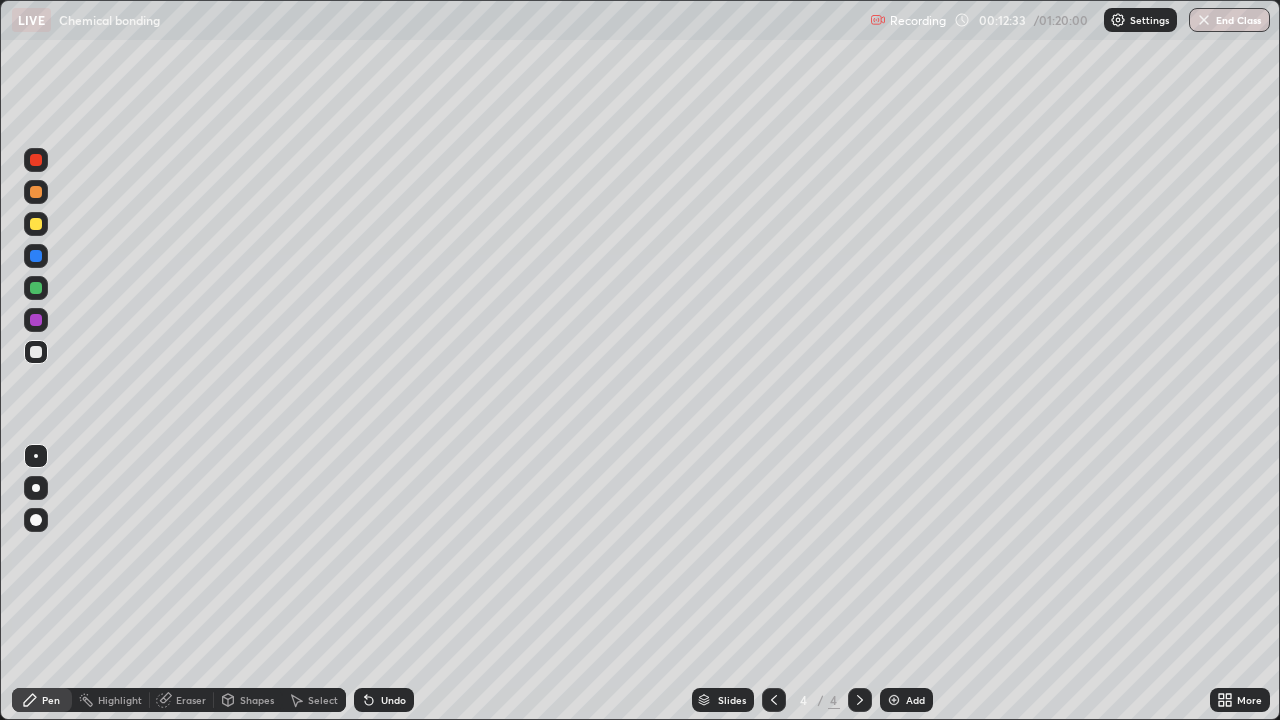 click on "Eraser" at bounding box center [191, 700] 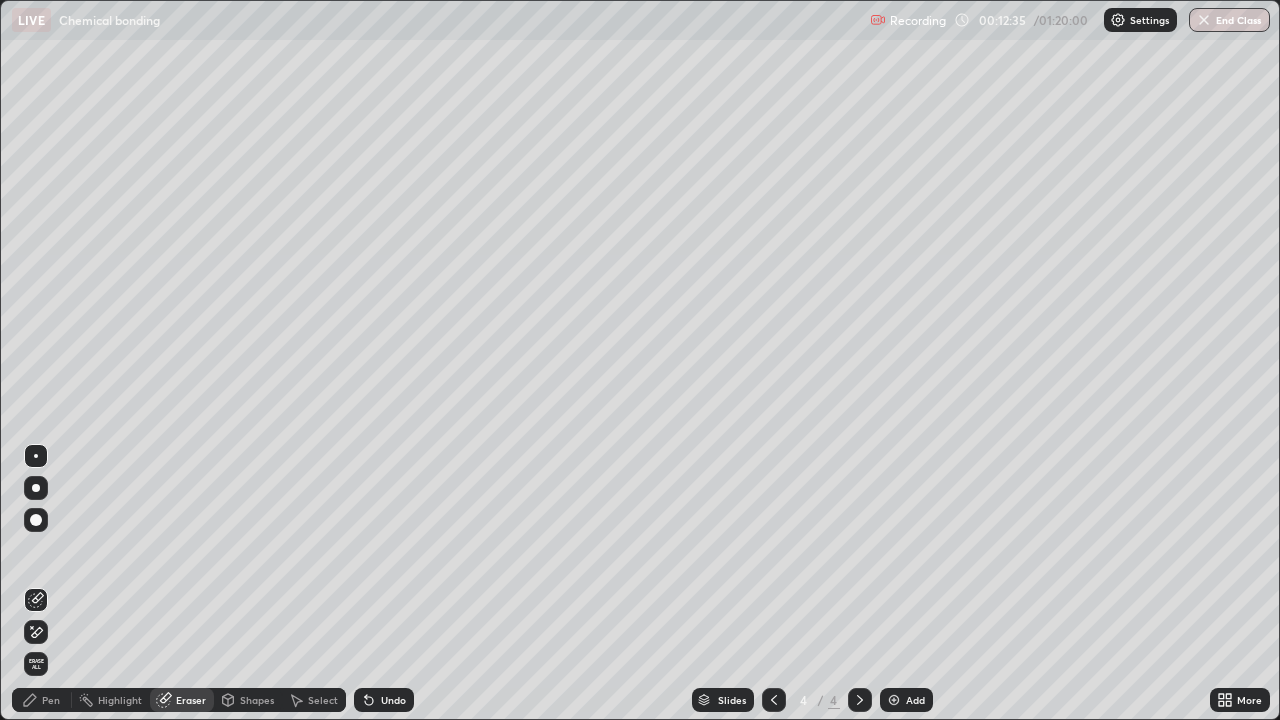 click 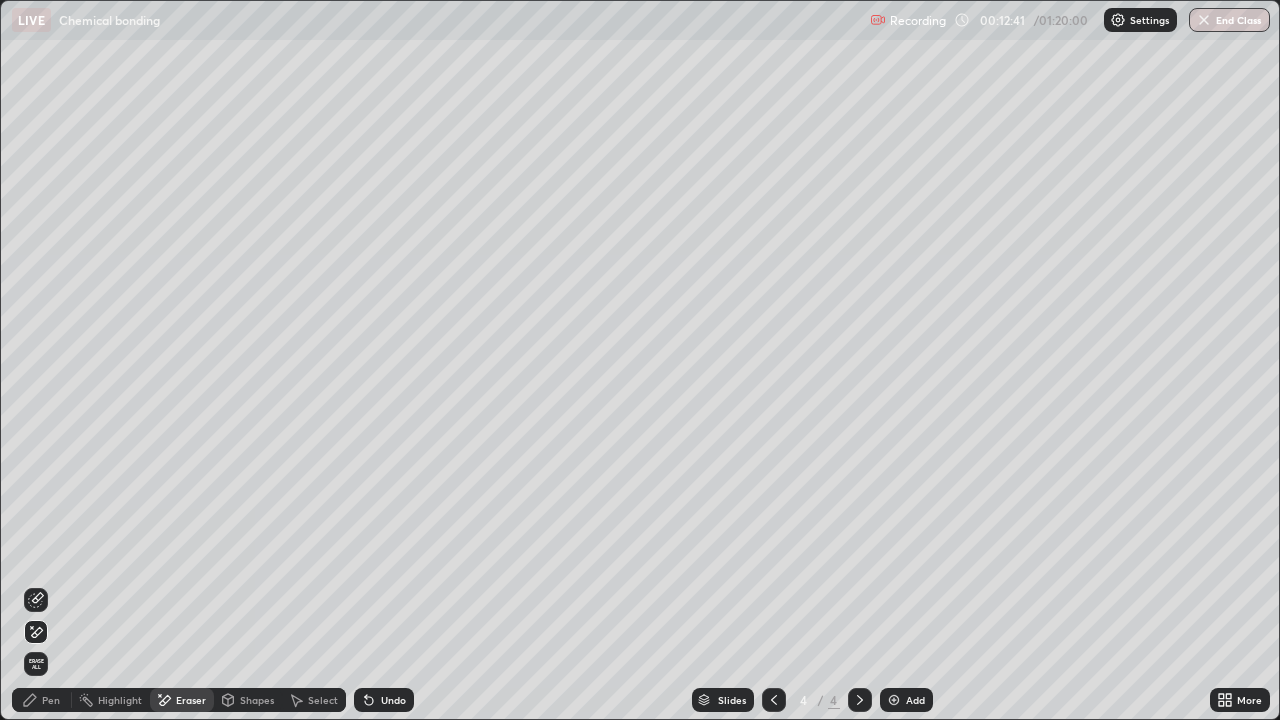 click on "Pen" at bounding box center (51, 700) 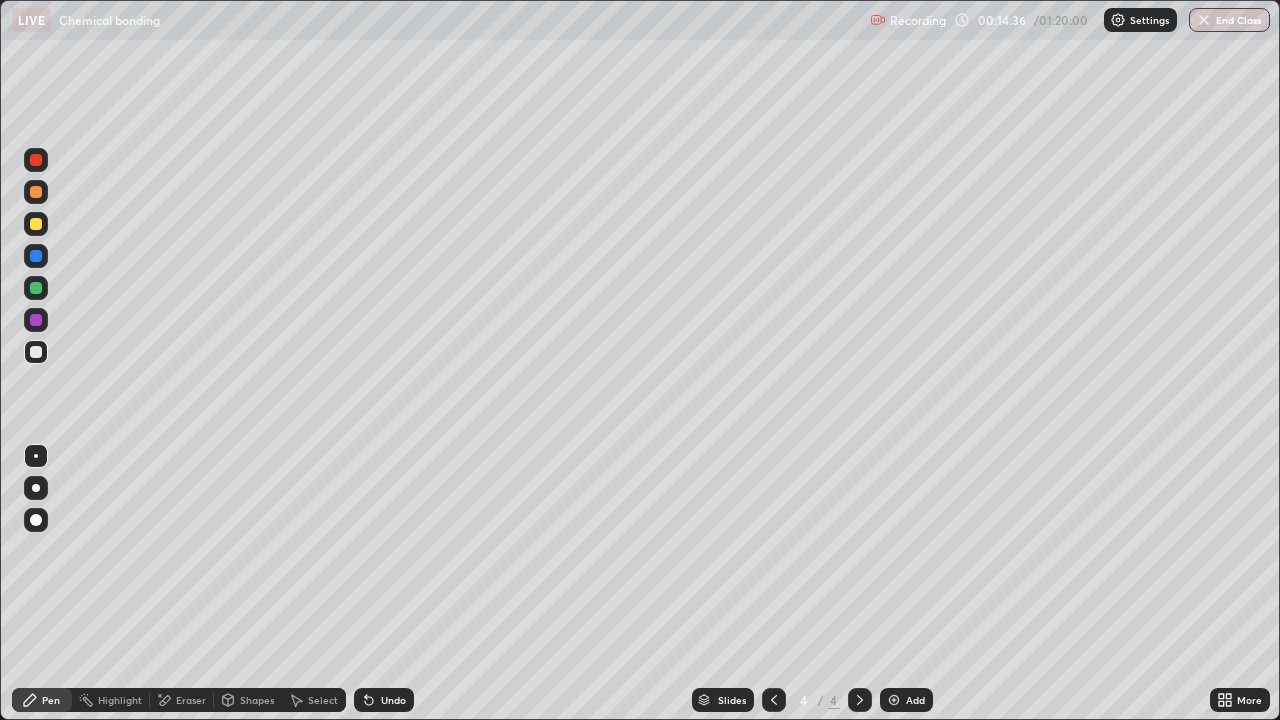 click on "Eraser" at bounding box center (191, 700) 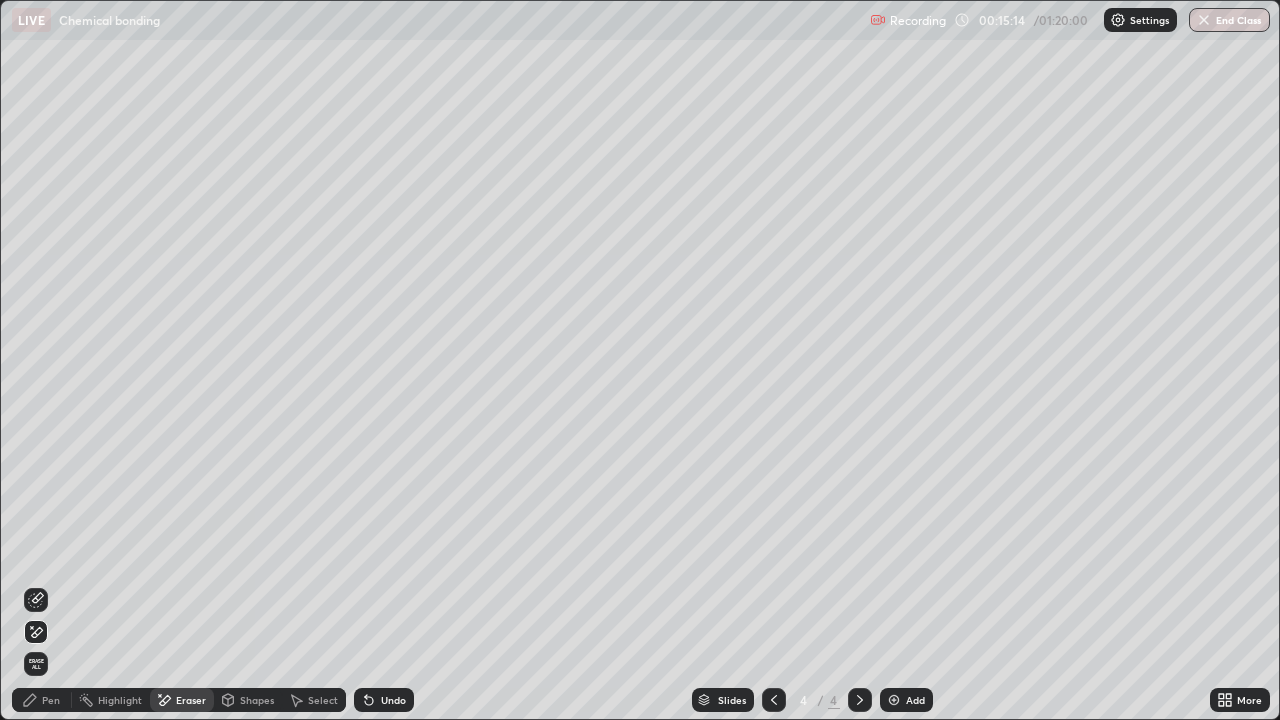 click on "Pen" at bounding box center [51, 700] 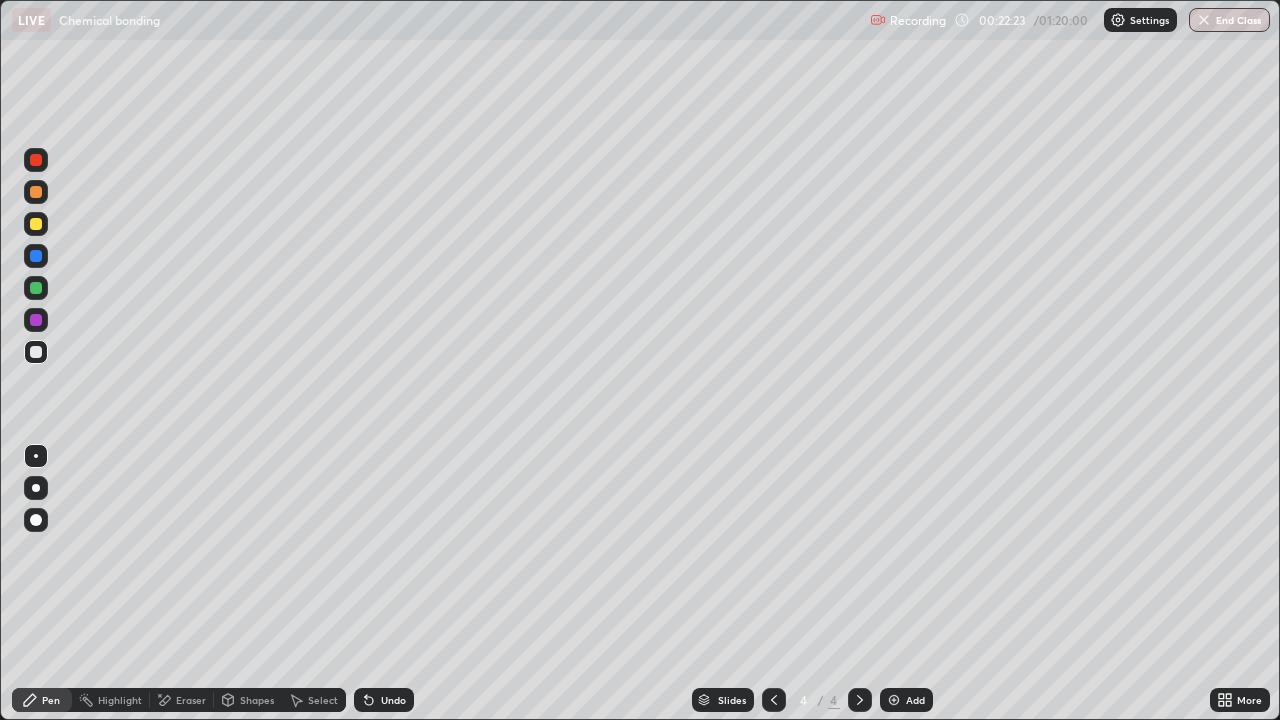 click on "Add" at bounding box center [906, 700] 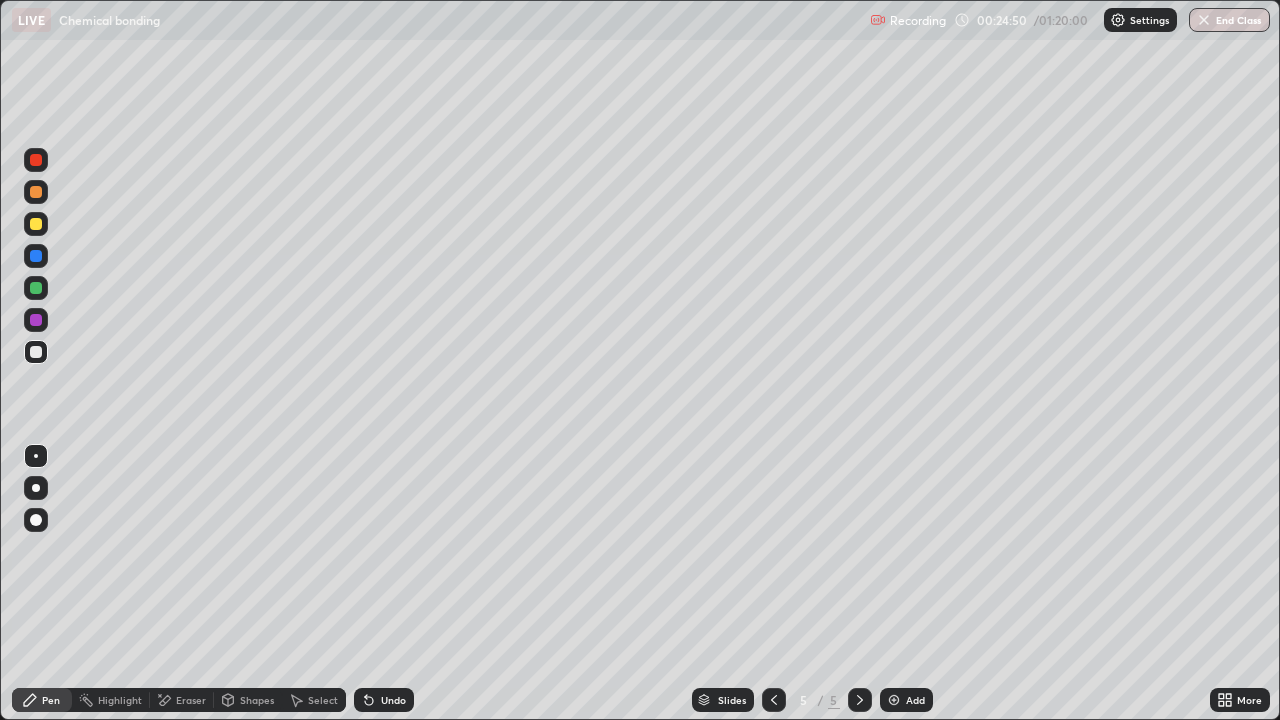 click on "Add" at bounding box center [915, 700] 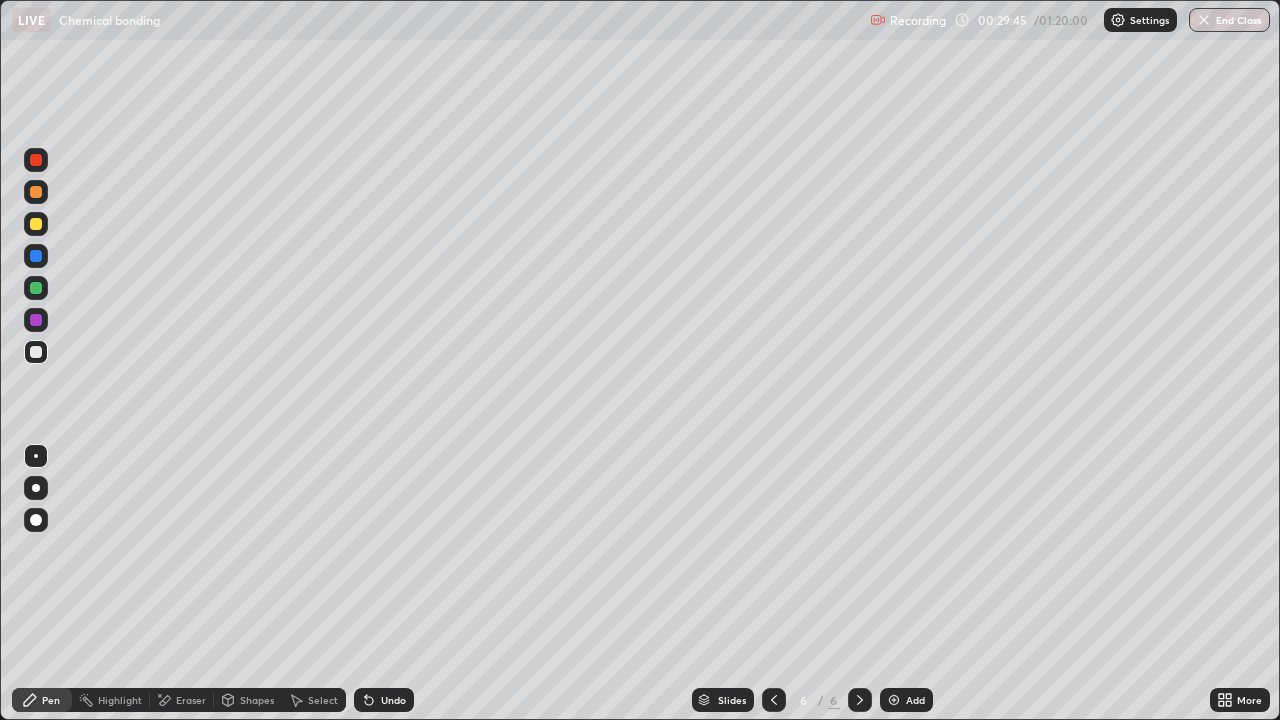 click on "Add" at bounding box center (915, 700) 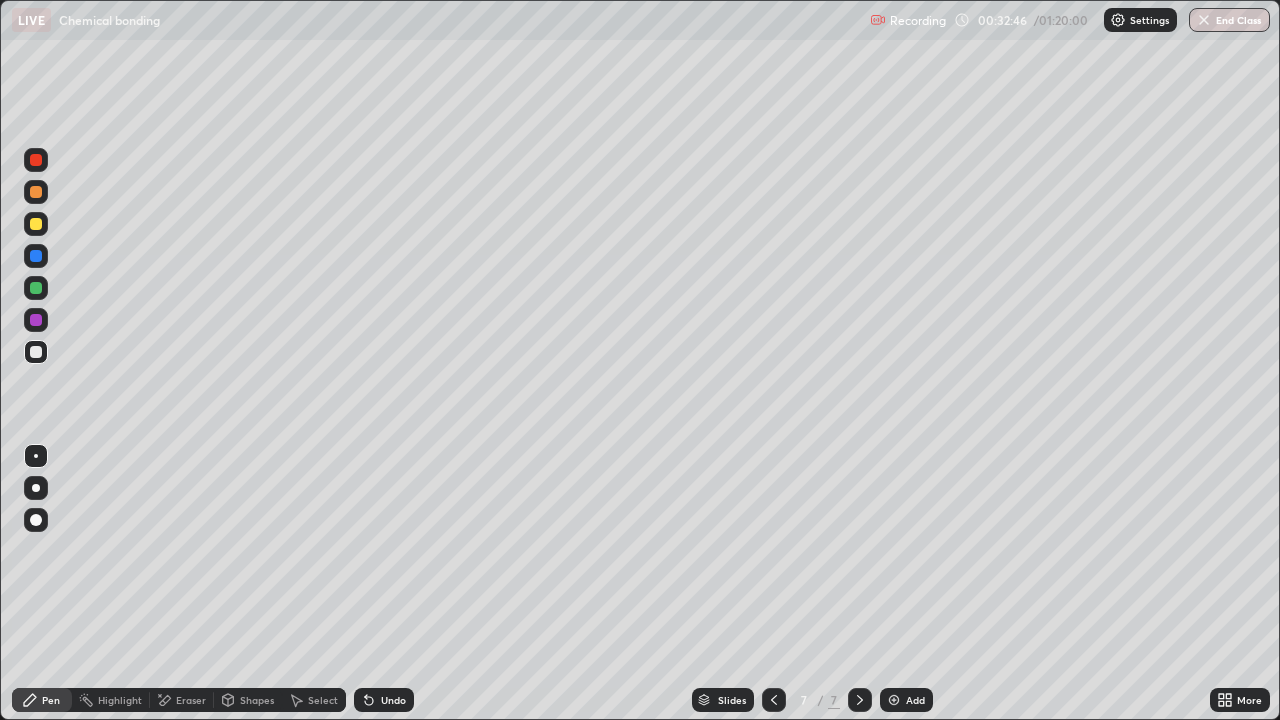 click 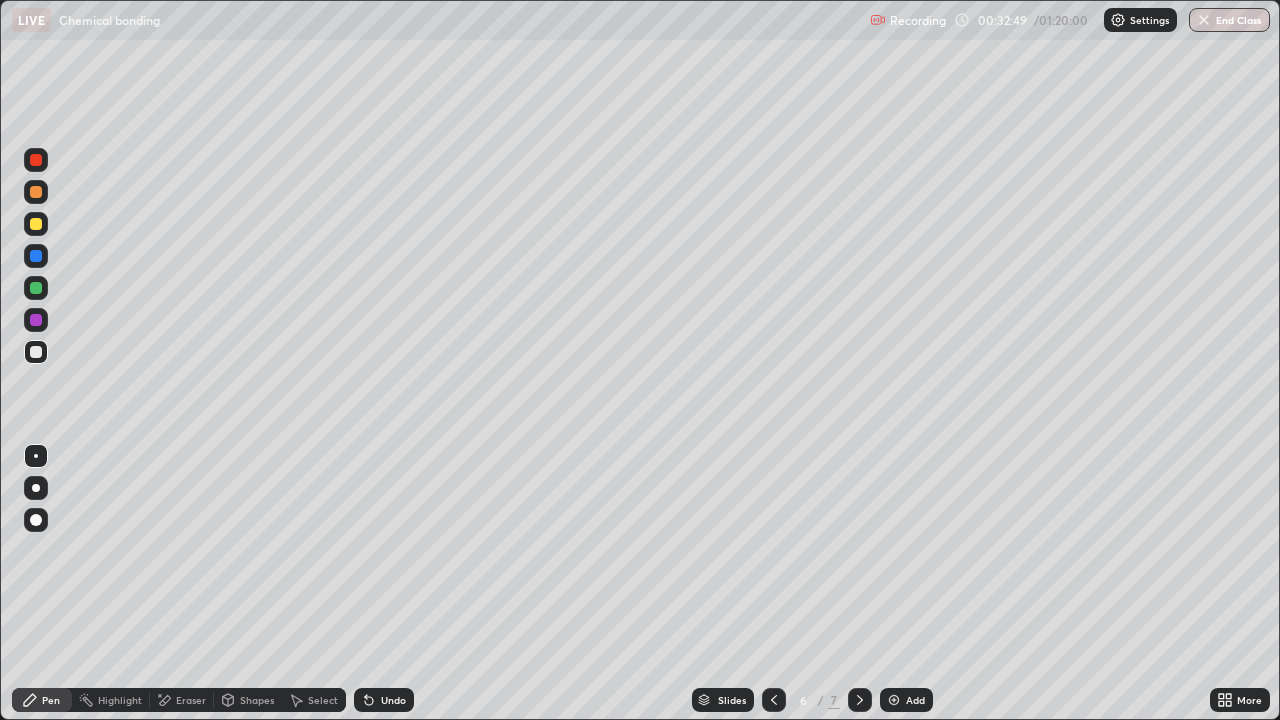 click at bounding box center (860, 700) 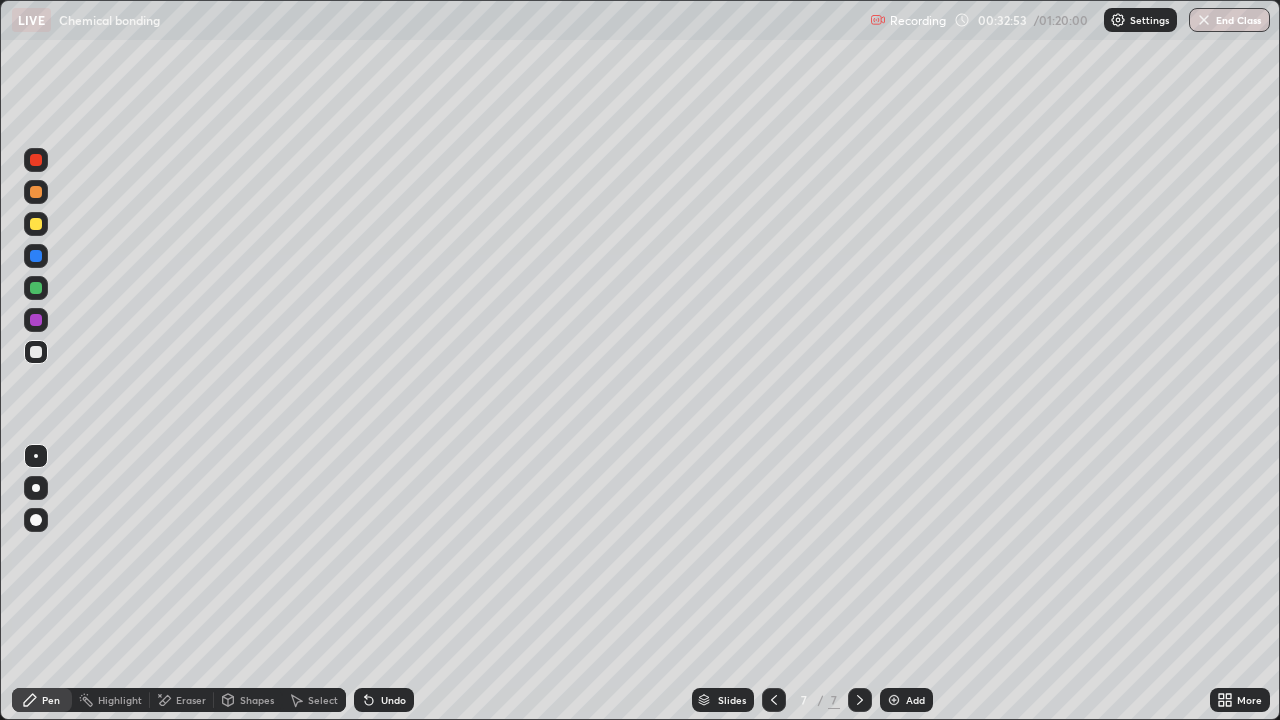 click 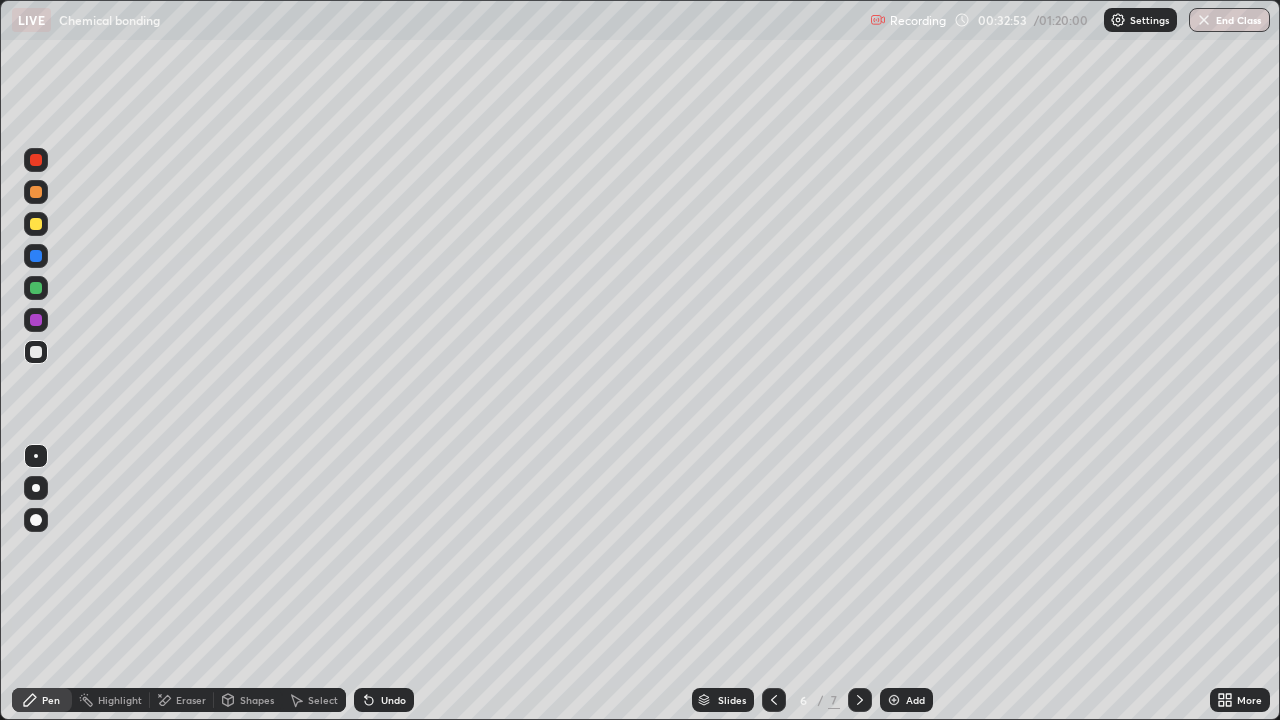 click 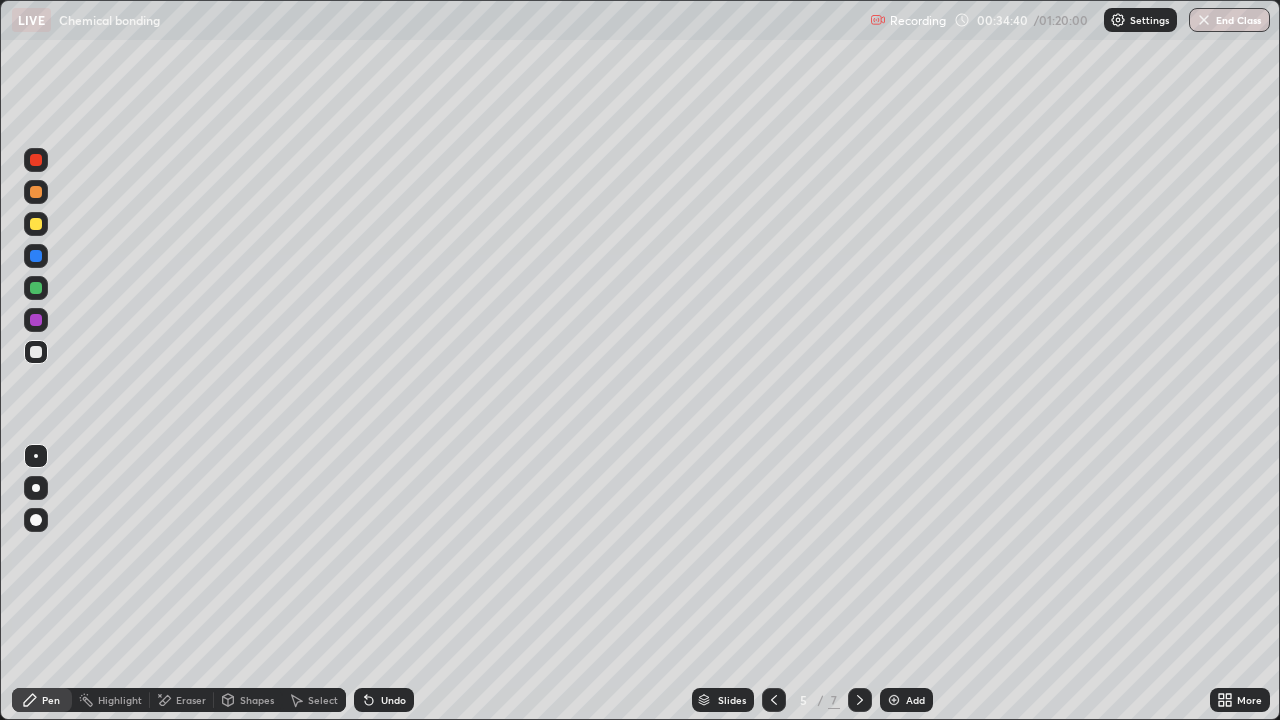 click 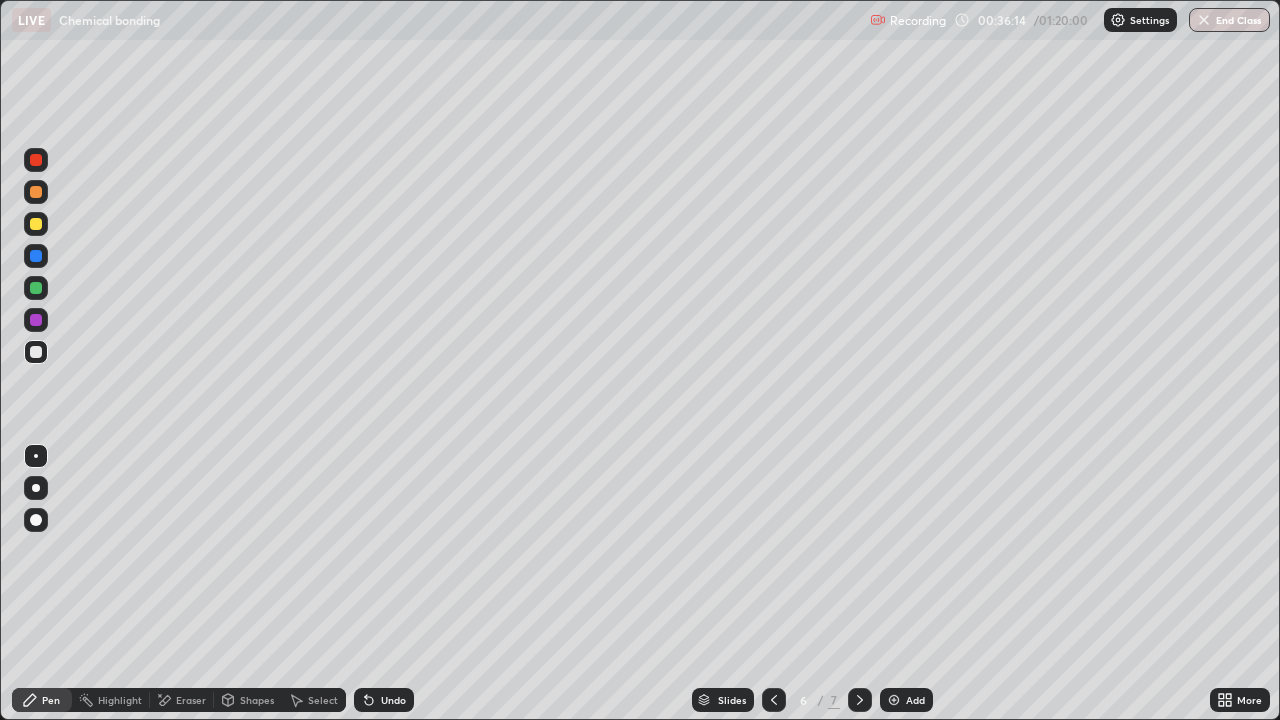 click 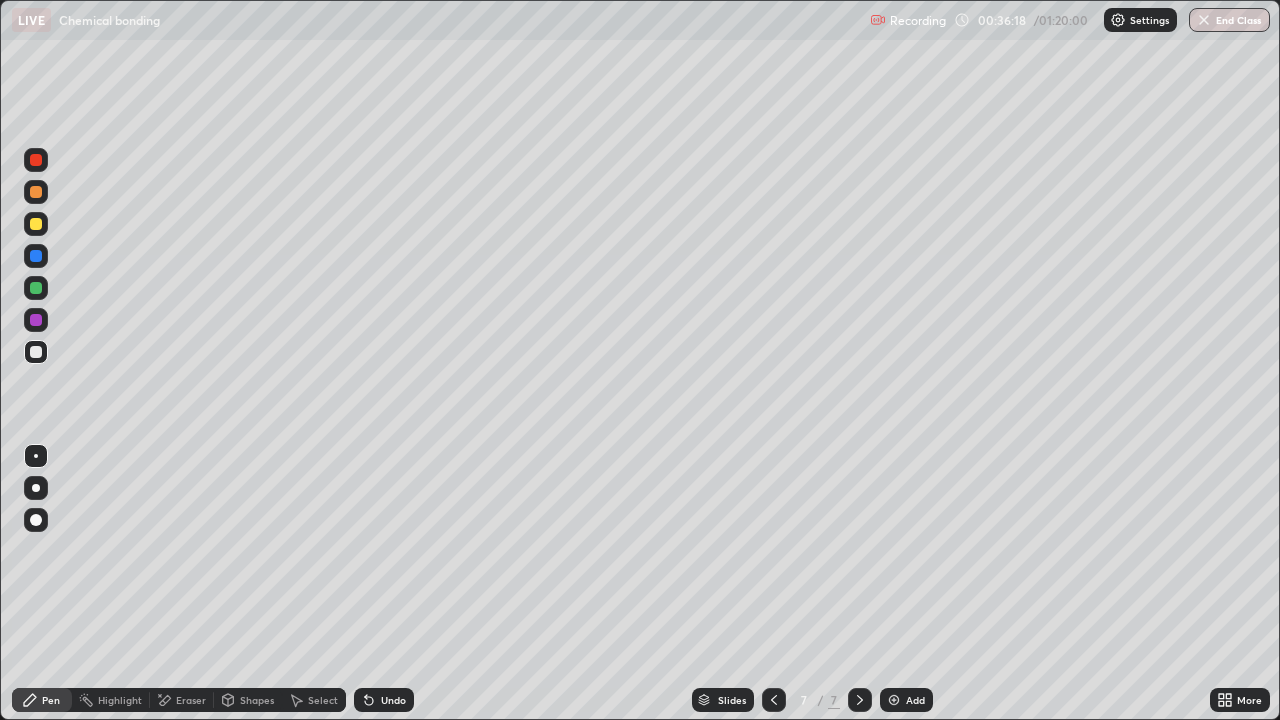 click 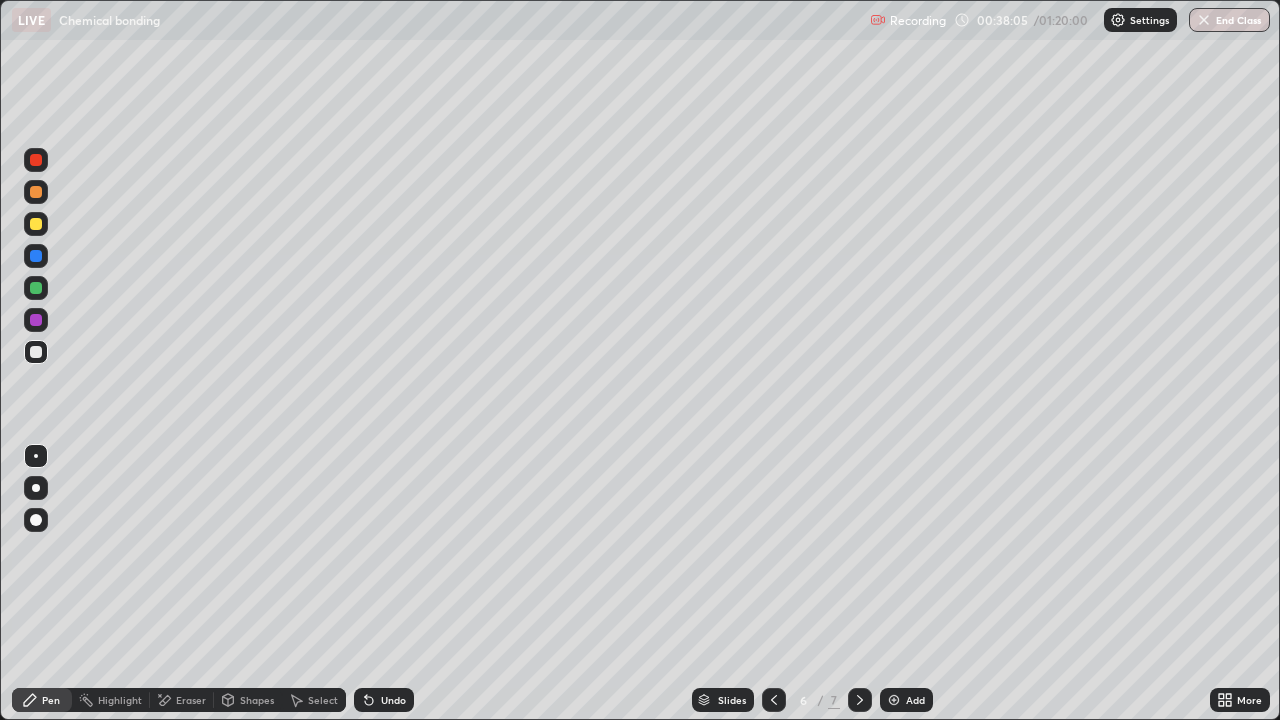 click 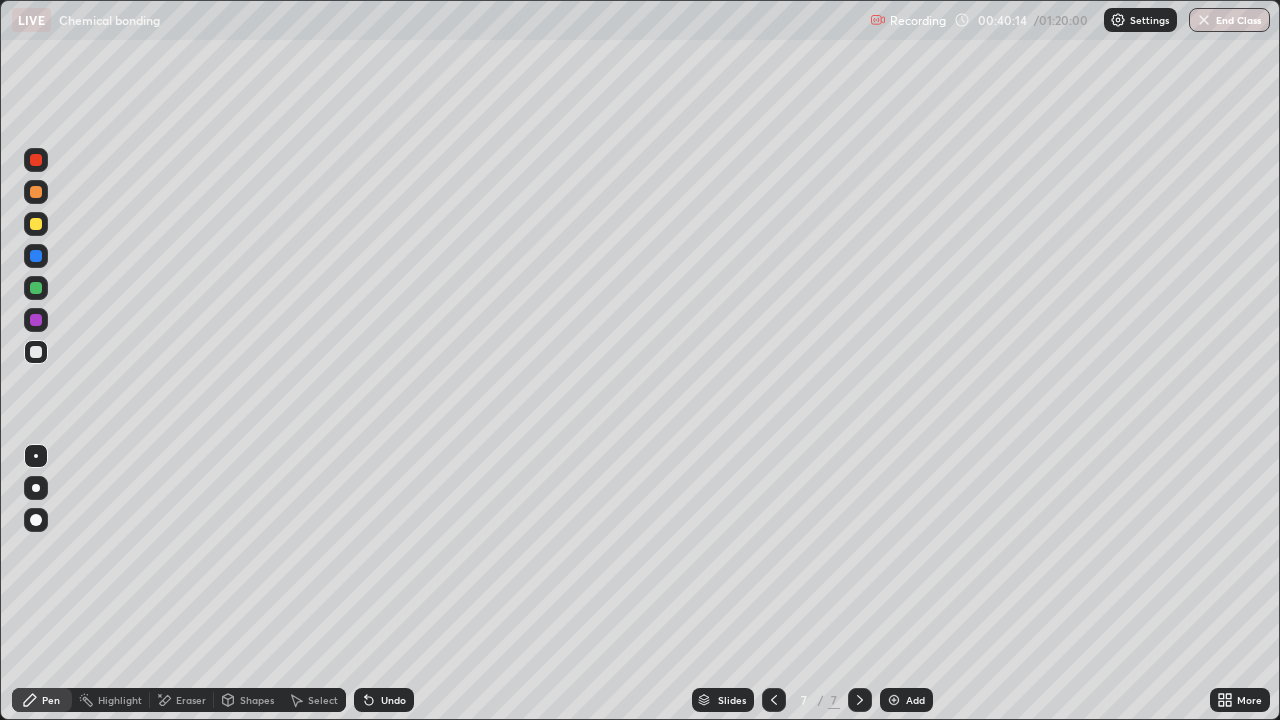 click on "Add" at bounding box center (915, 700) 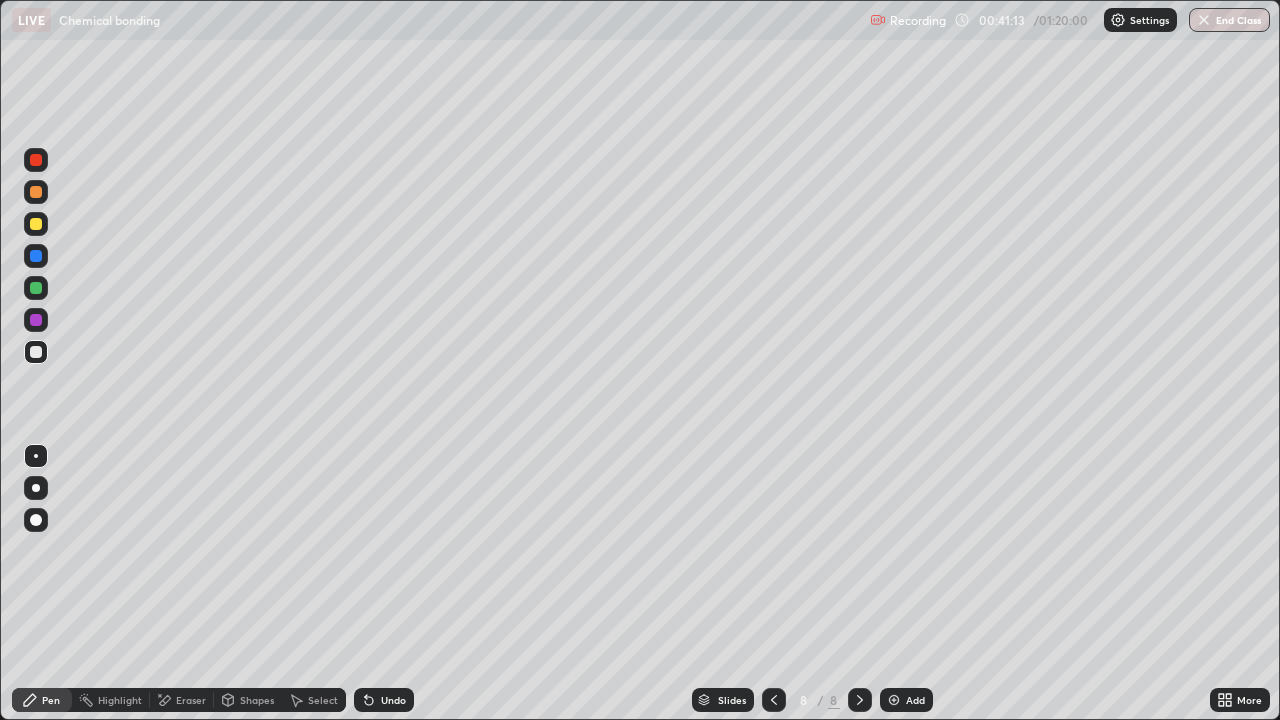 click 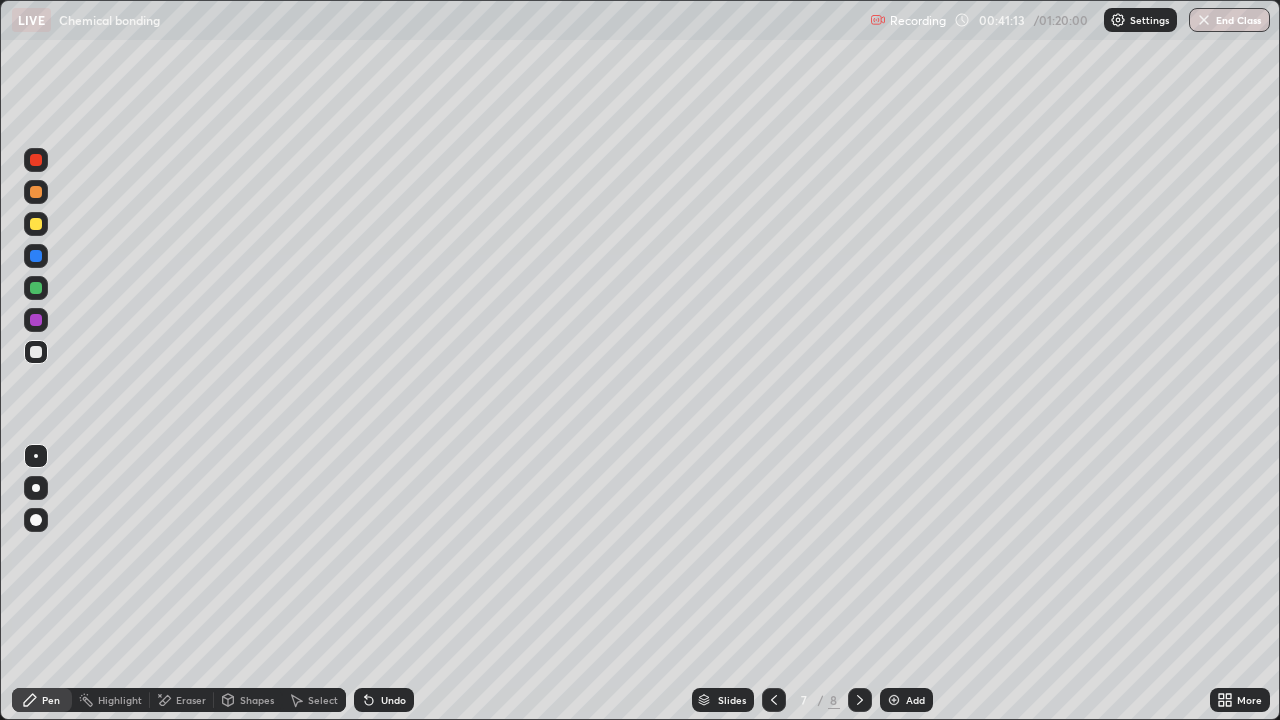 click 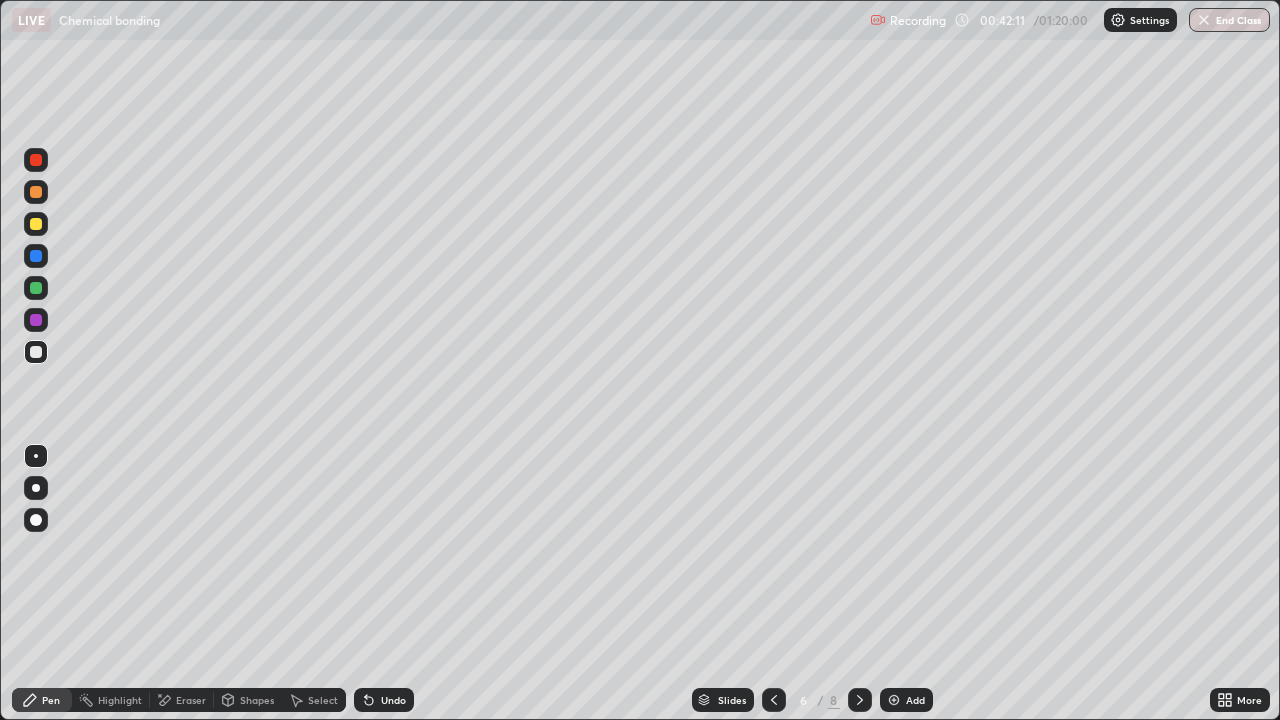 click at bounding box center [774, 700] 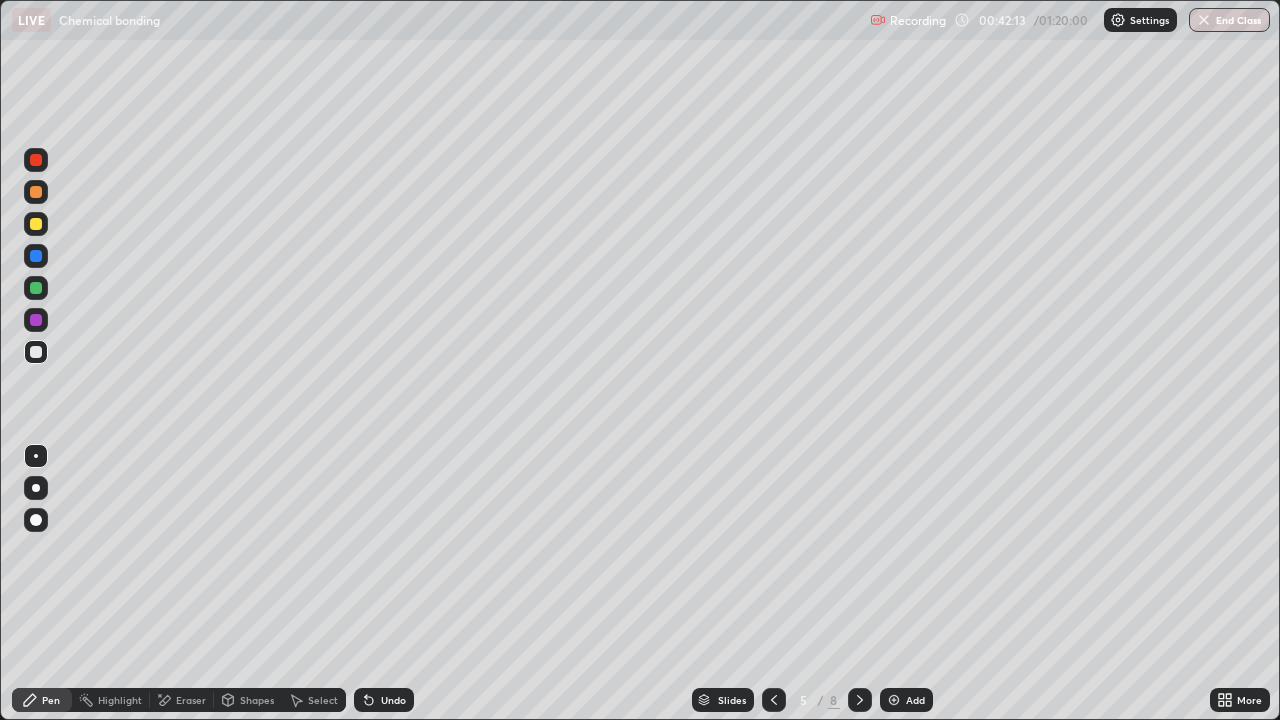 click at bounding box center [860, 700] 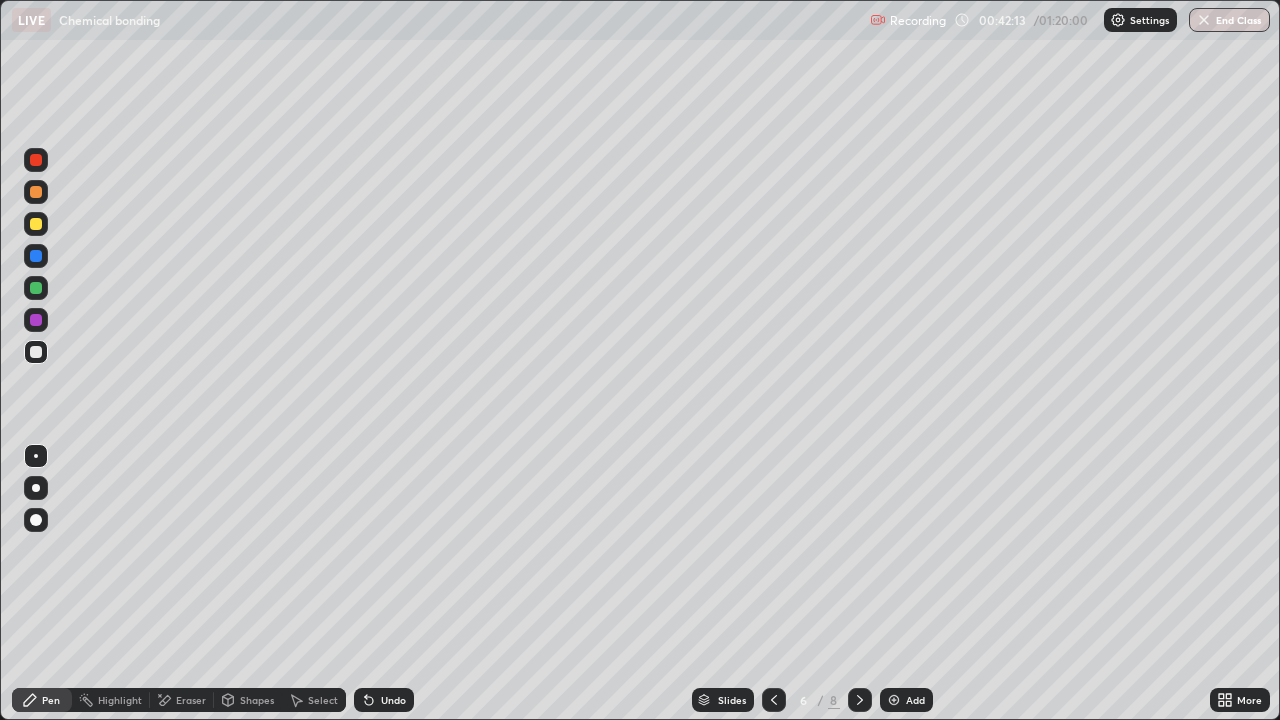 click 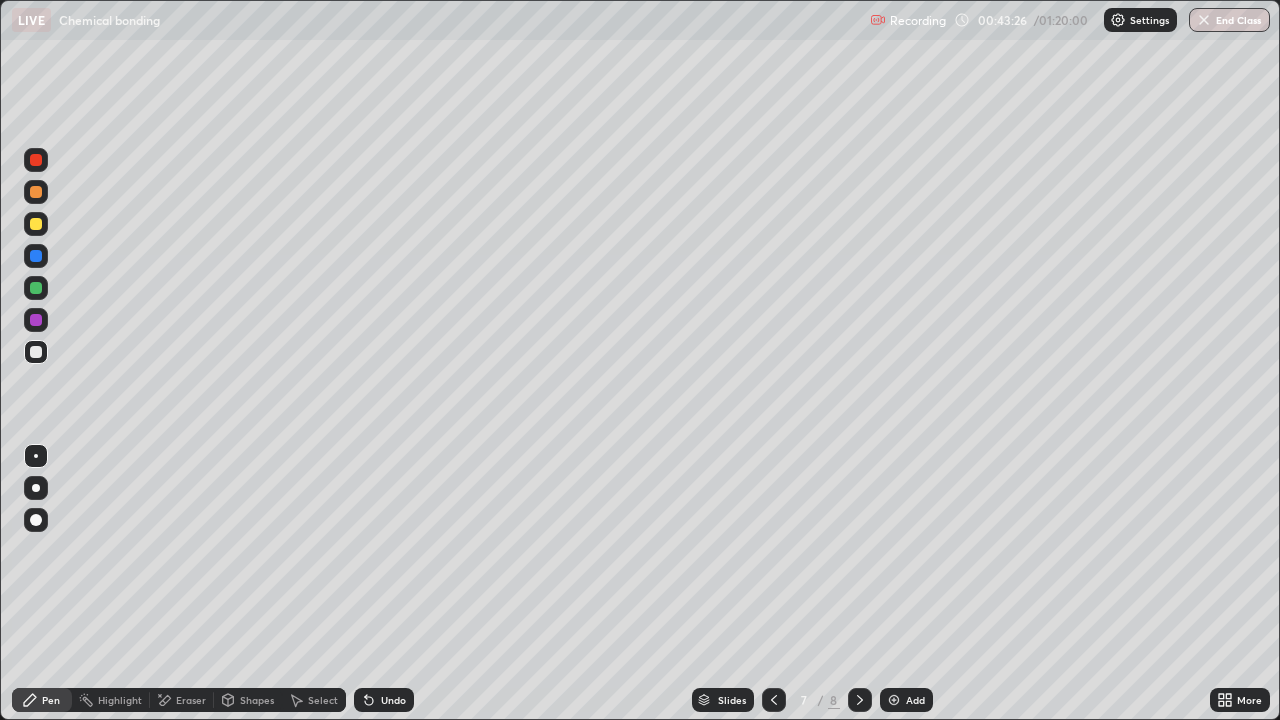 click on "Eraser" at bounding box center (191, 700) 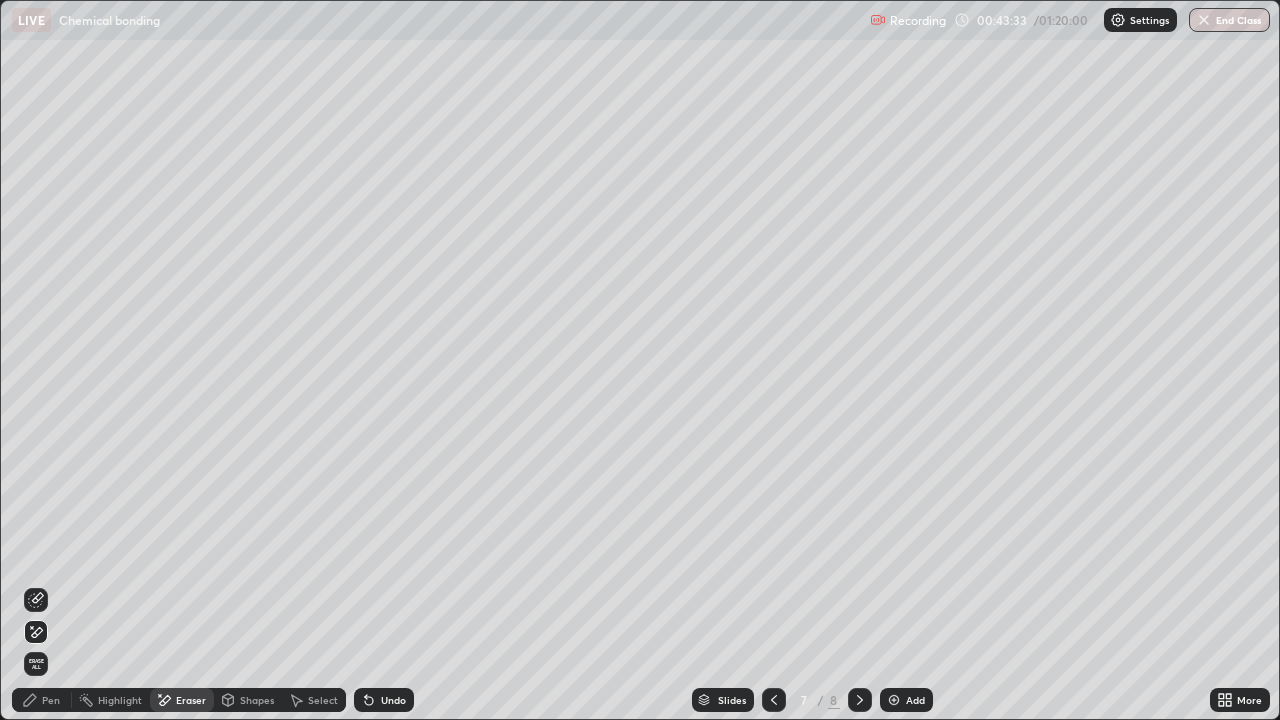 click on "Pen" at bounding box center [51, 700] 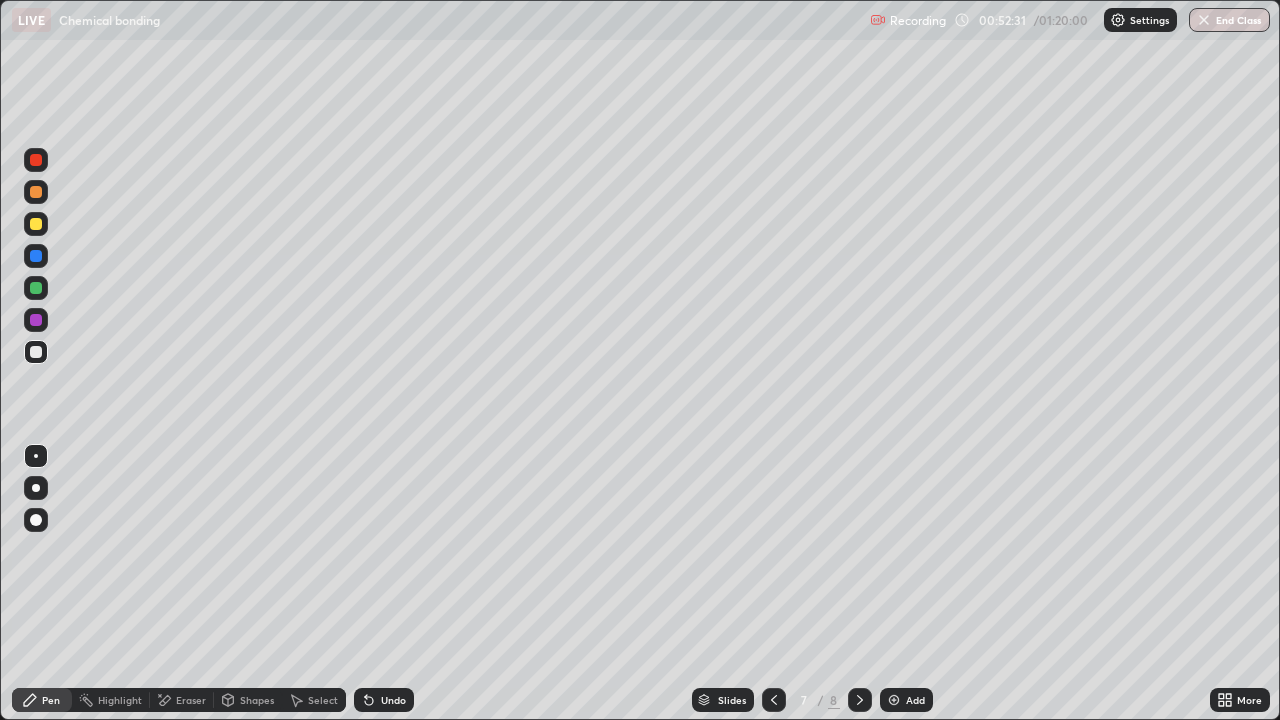 click at bounding box center [894, 700] 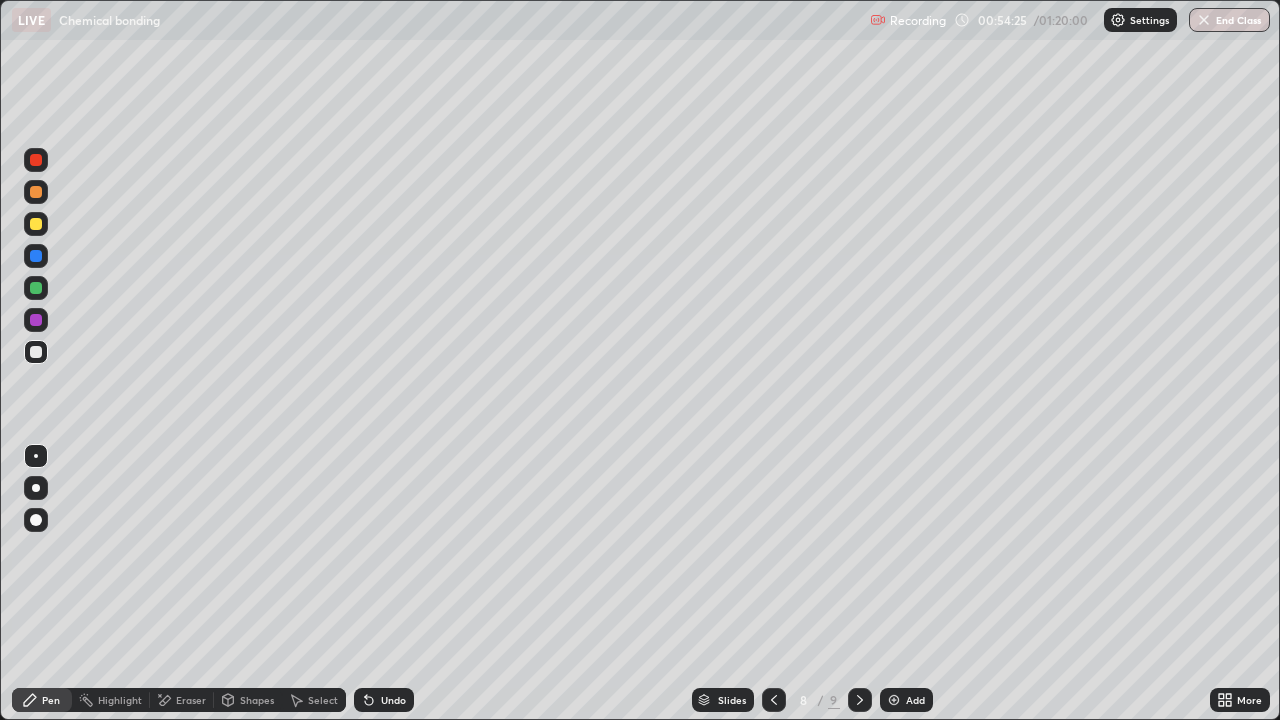 click on "Add" at bounding box center (915, 700) 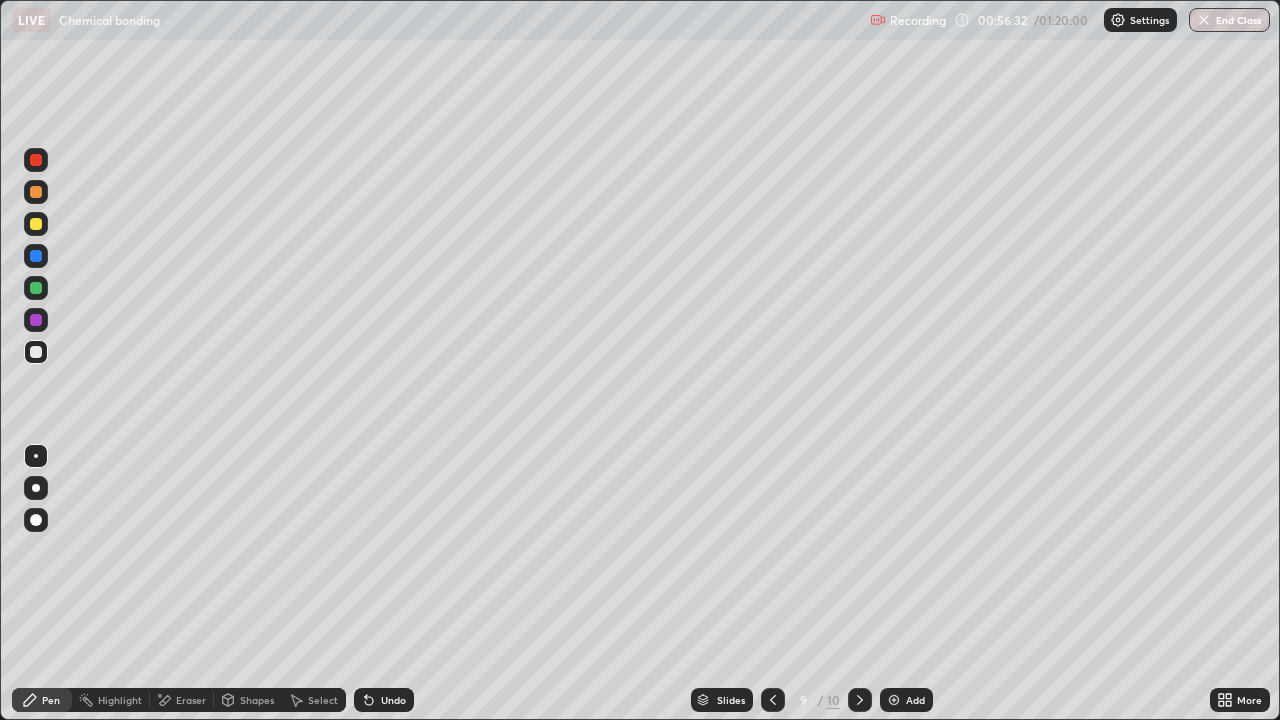 click 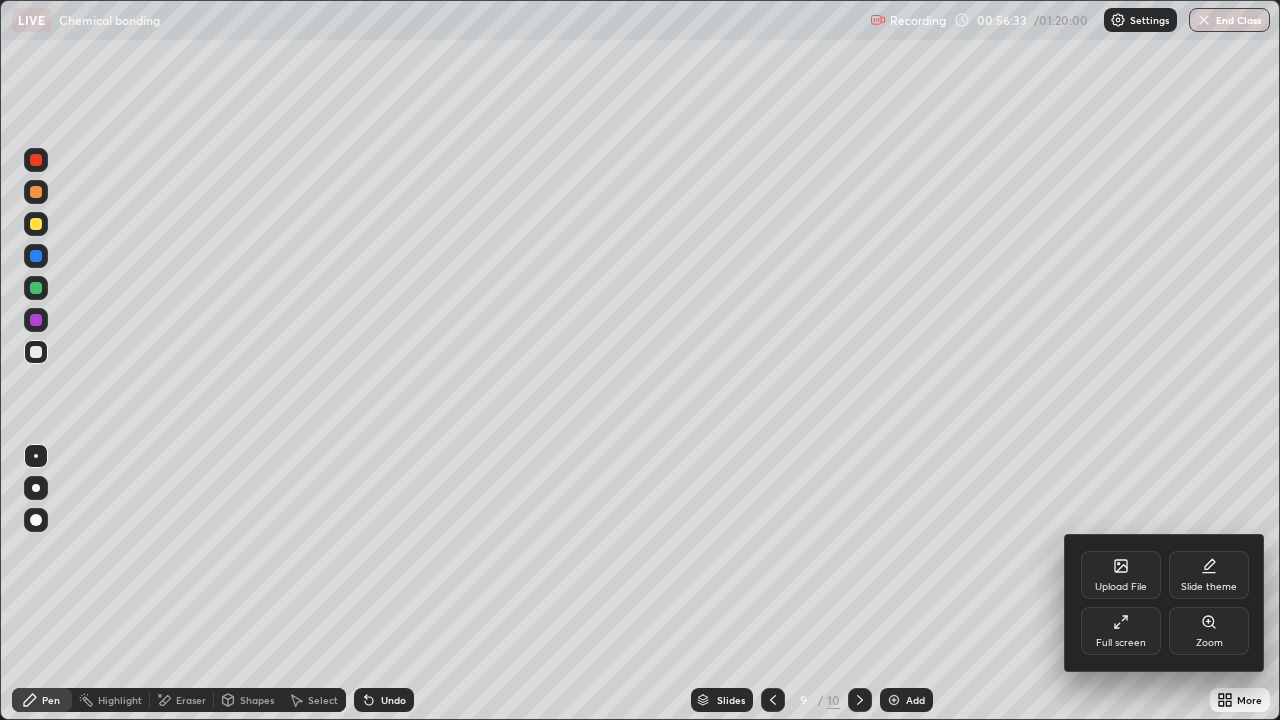 click 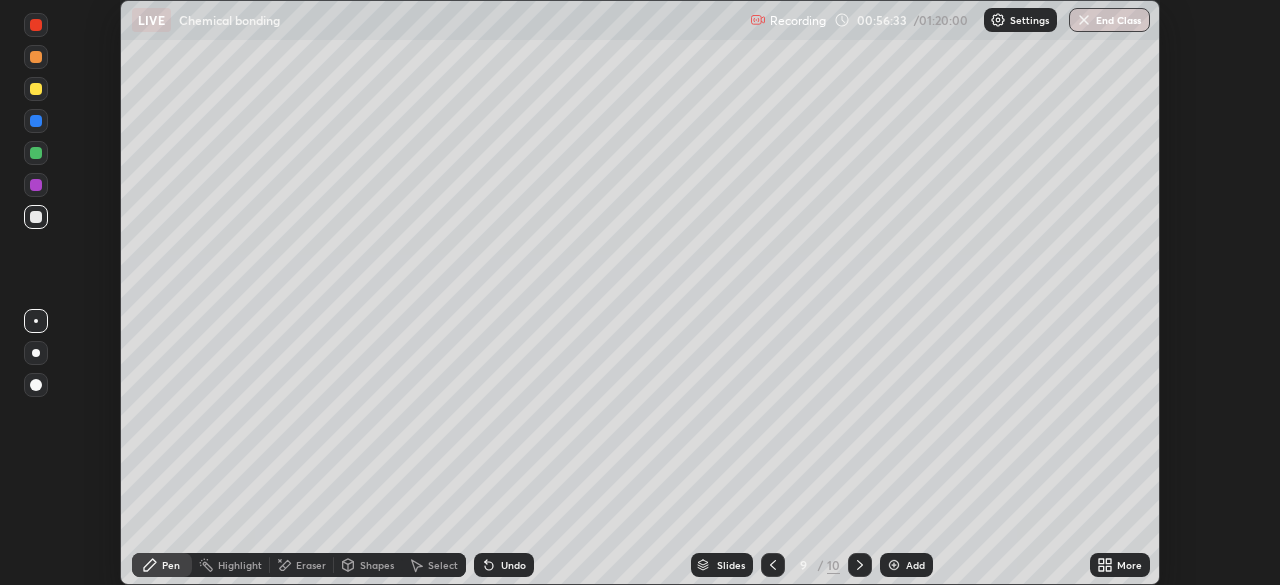 scroll, scrollTop: 585, scrollLeft: 1280, axis: both 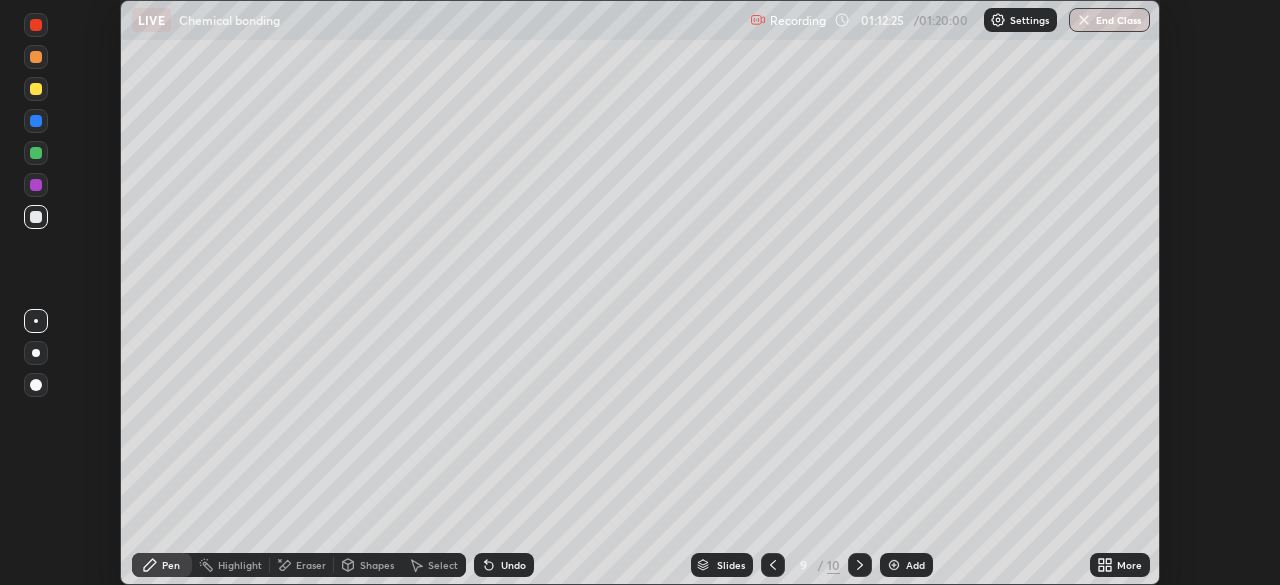 click on "End Class" at bounding box center (1109, 20) 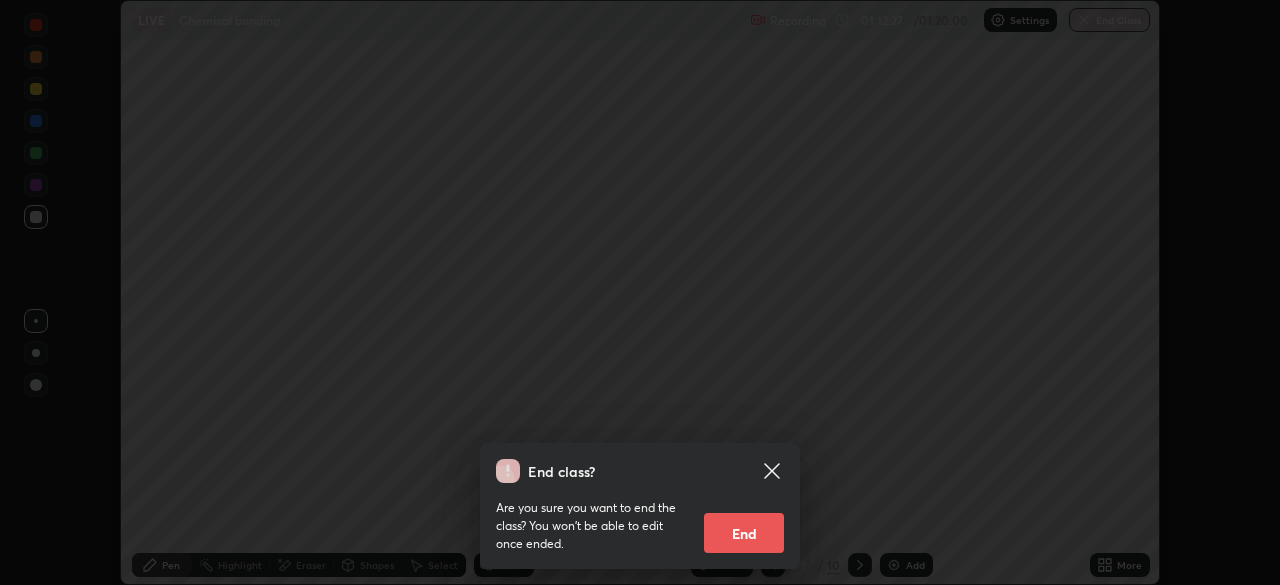 click on "End" at bounding box center (744, 533) 